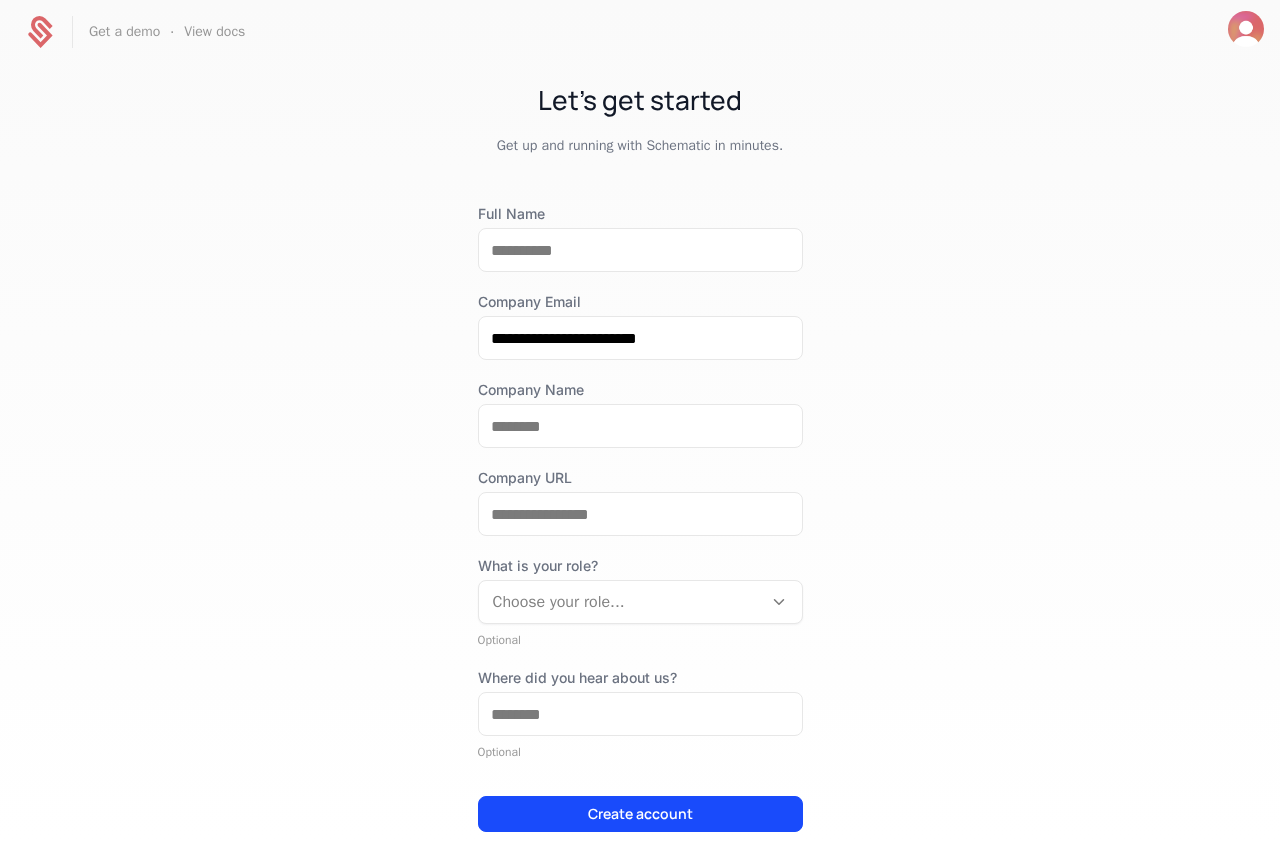 scroll, scrollTop: 0, scrollLeft: 0, axis: both 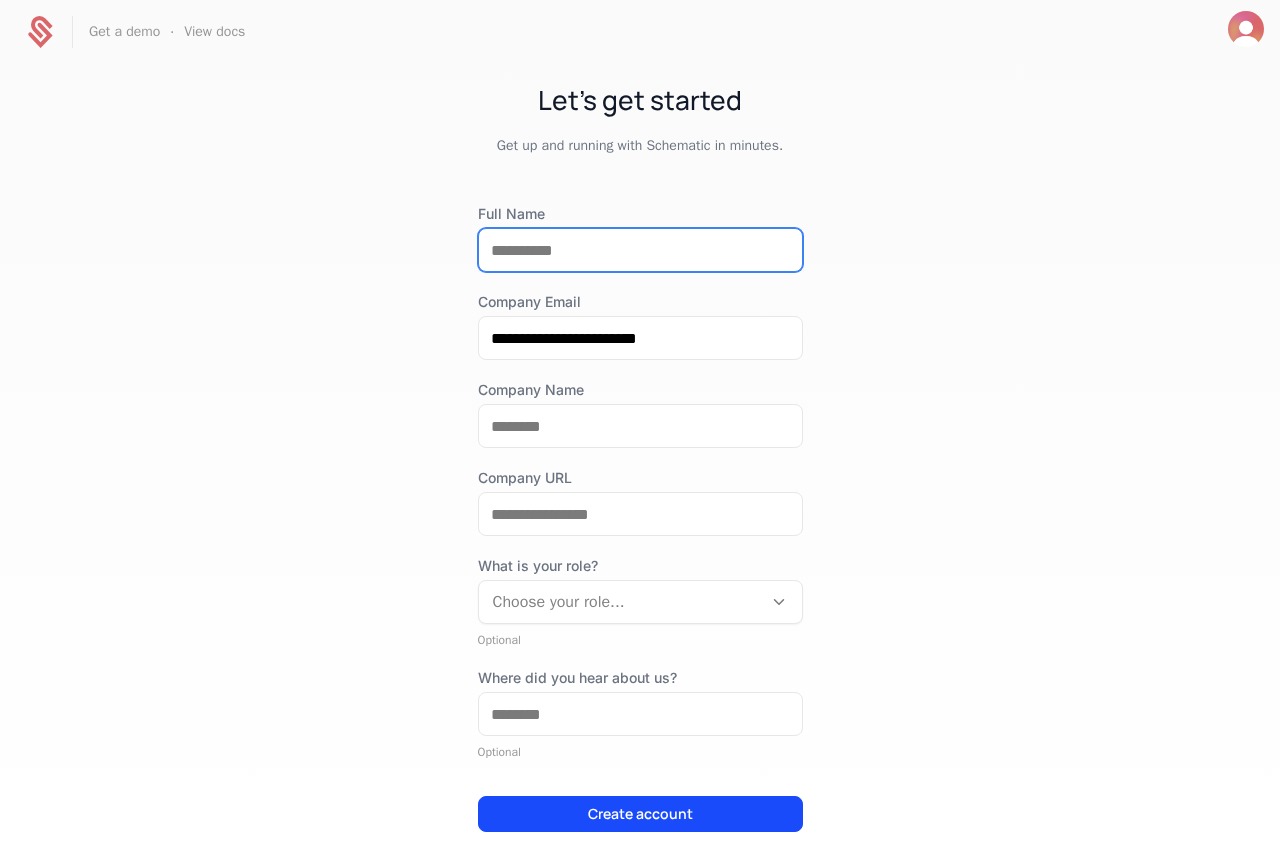 click on "Full Name" at bounding box center (640, 250) 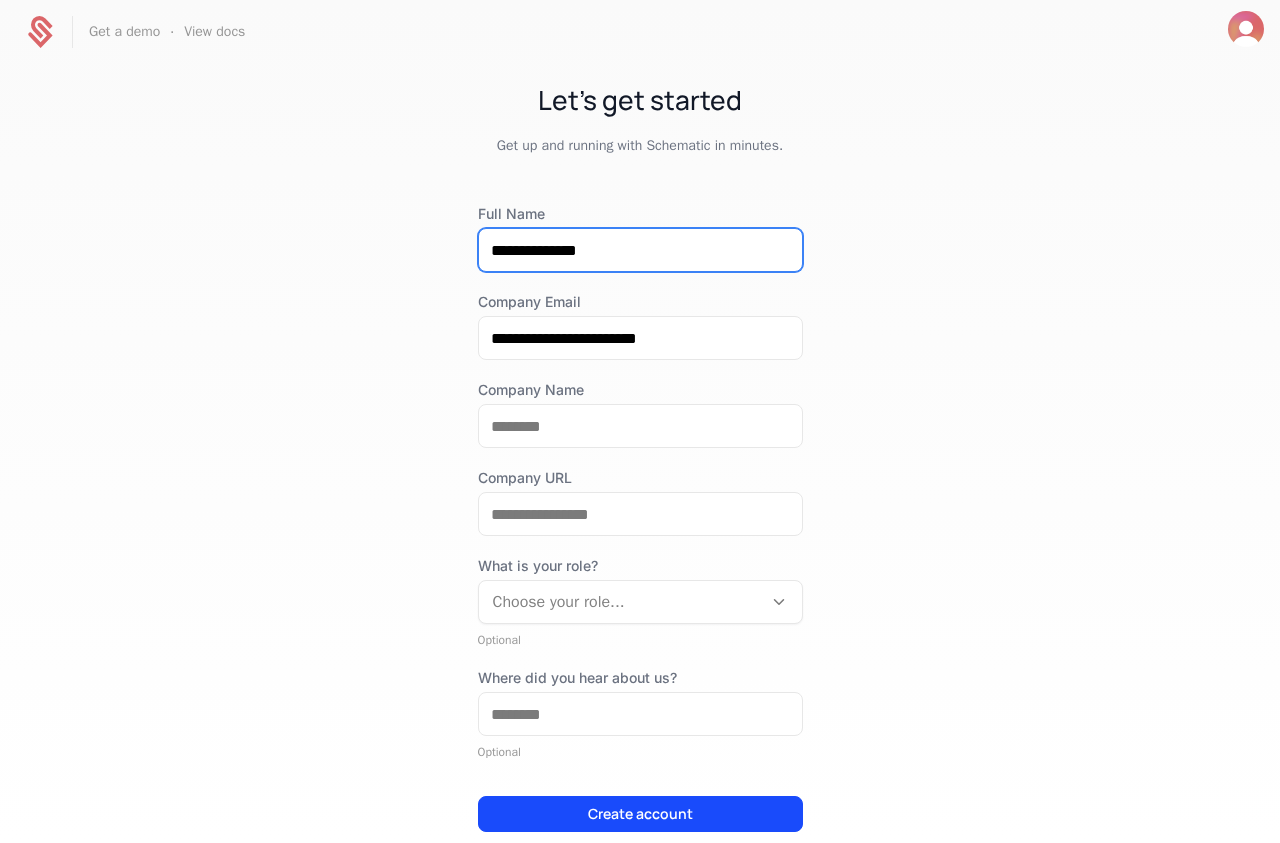 type on "**********" 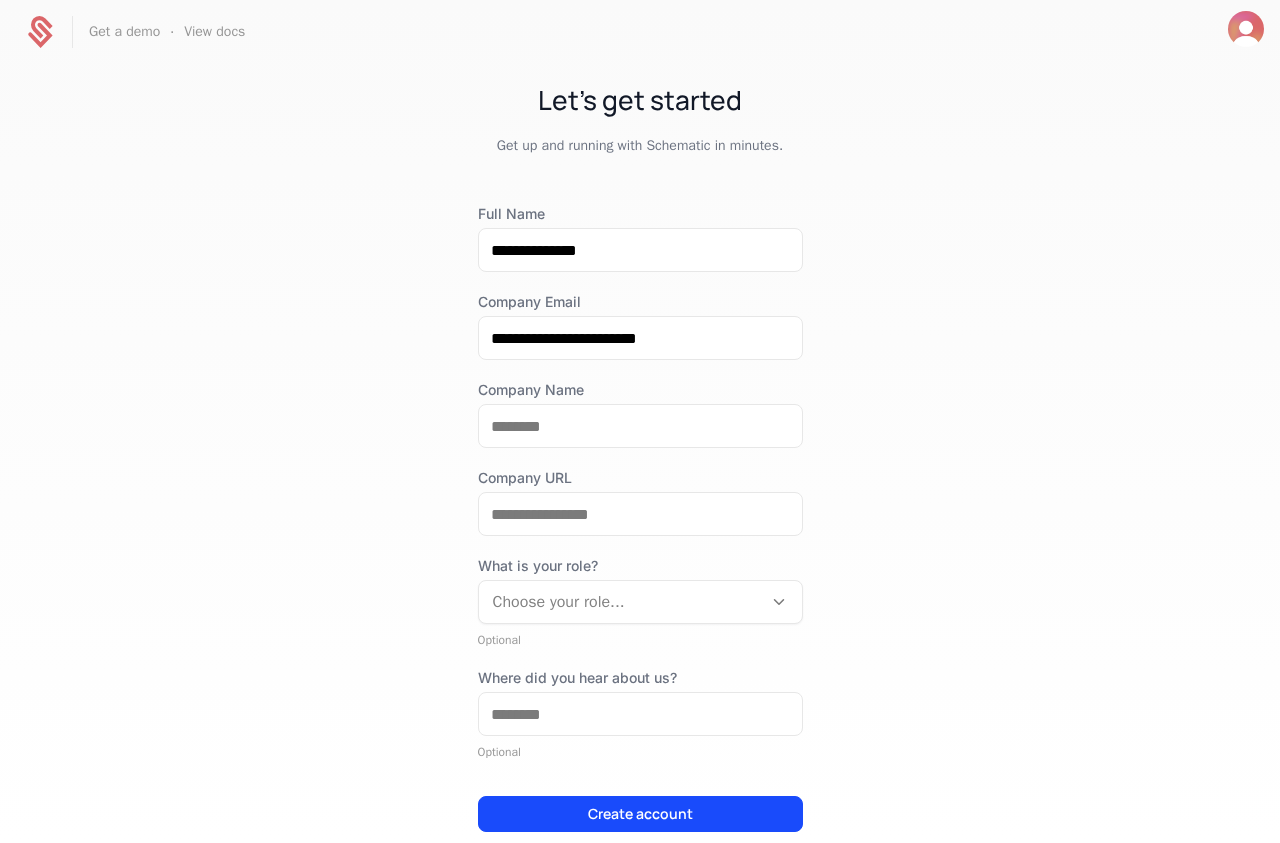 click on "**********" at bounding box center (640, 452) 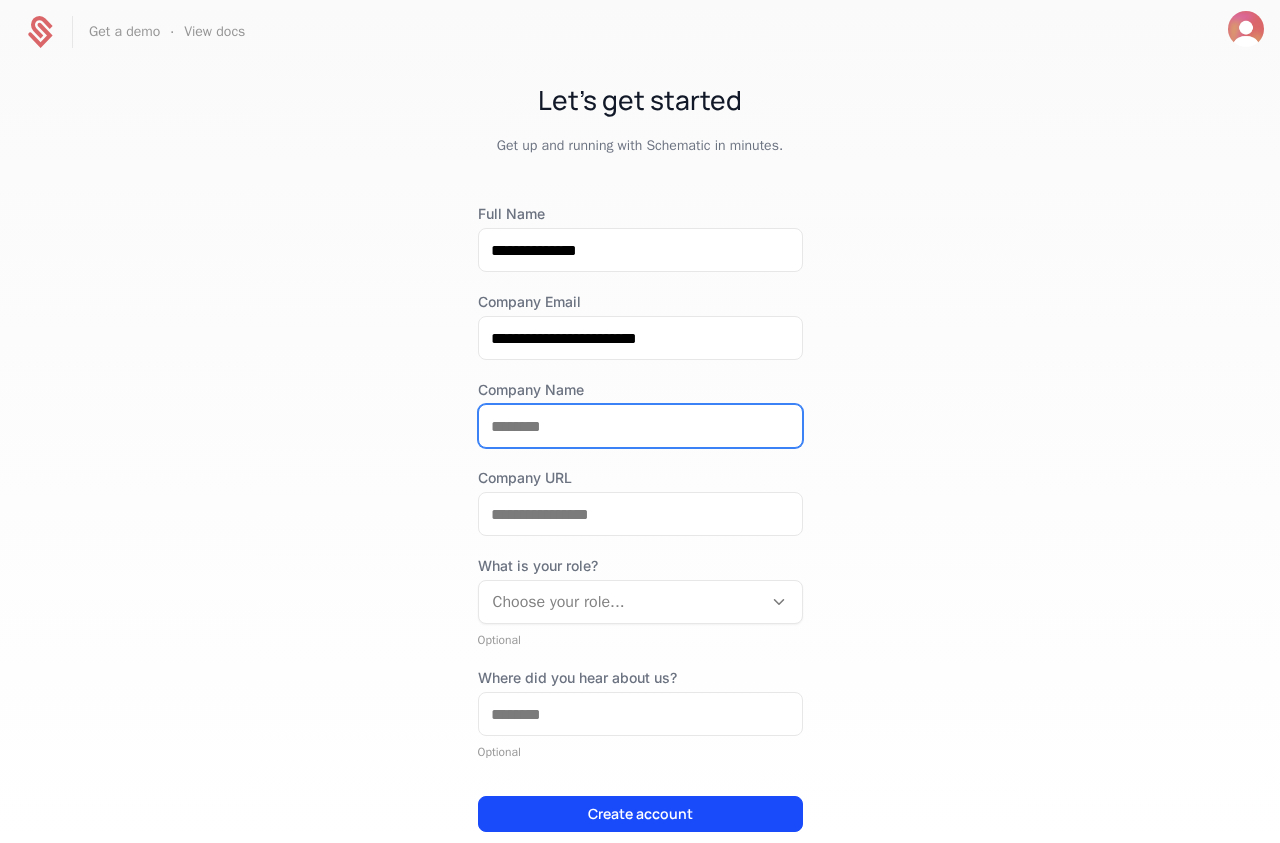 click on "Company Name" at bounding box center [640, 426] 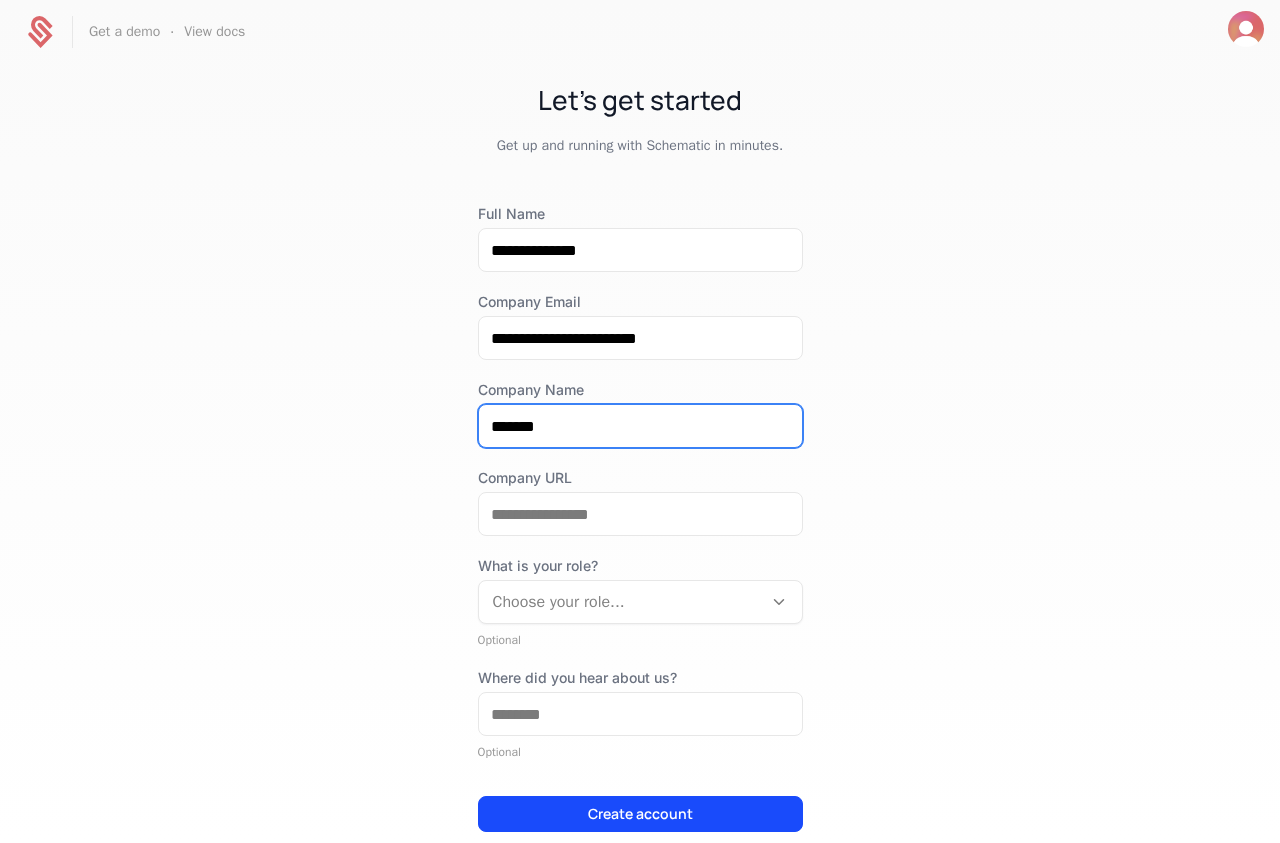type on "*******" 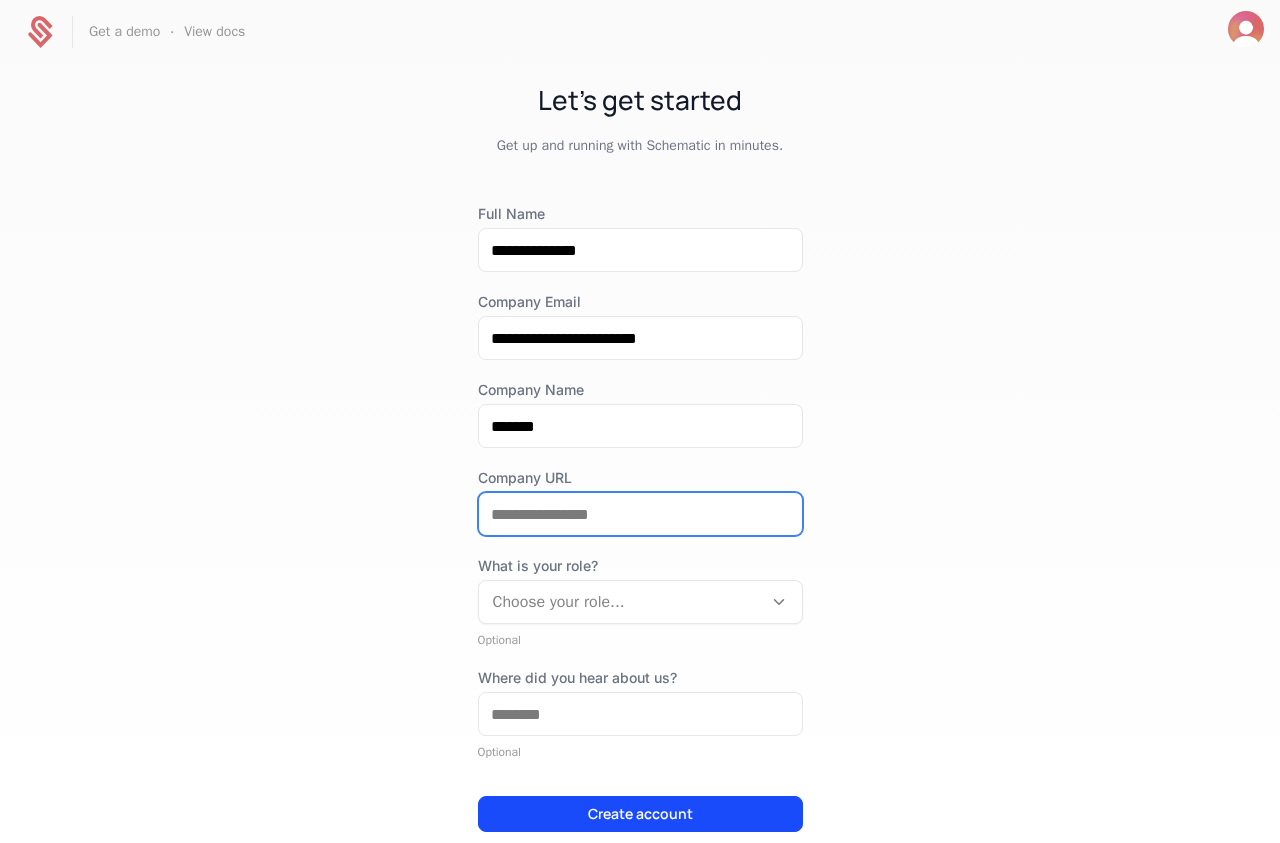 click on "Company URL" at bounding box center [640, 514] 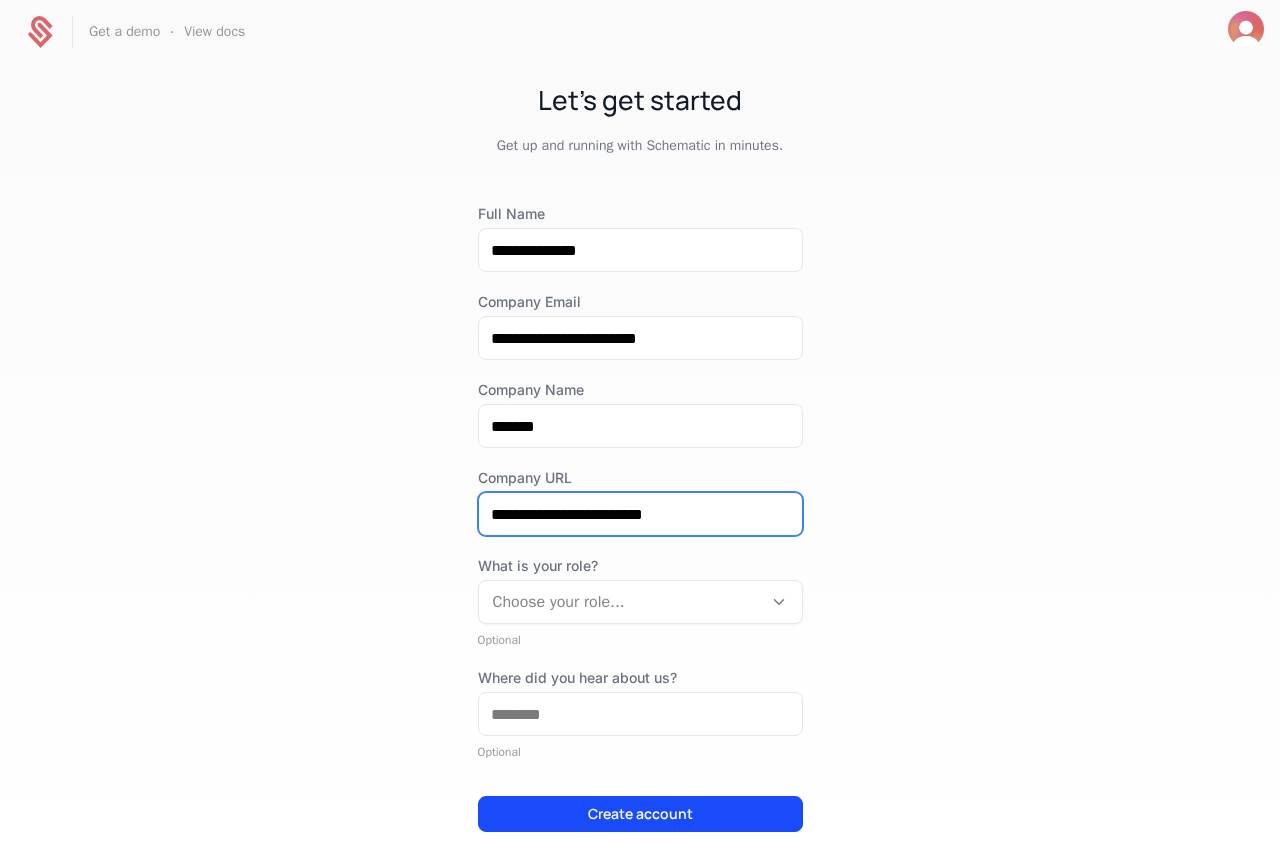 type on "**********" 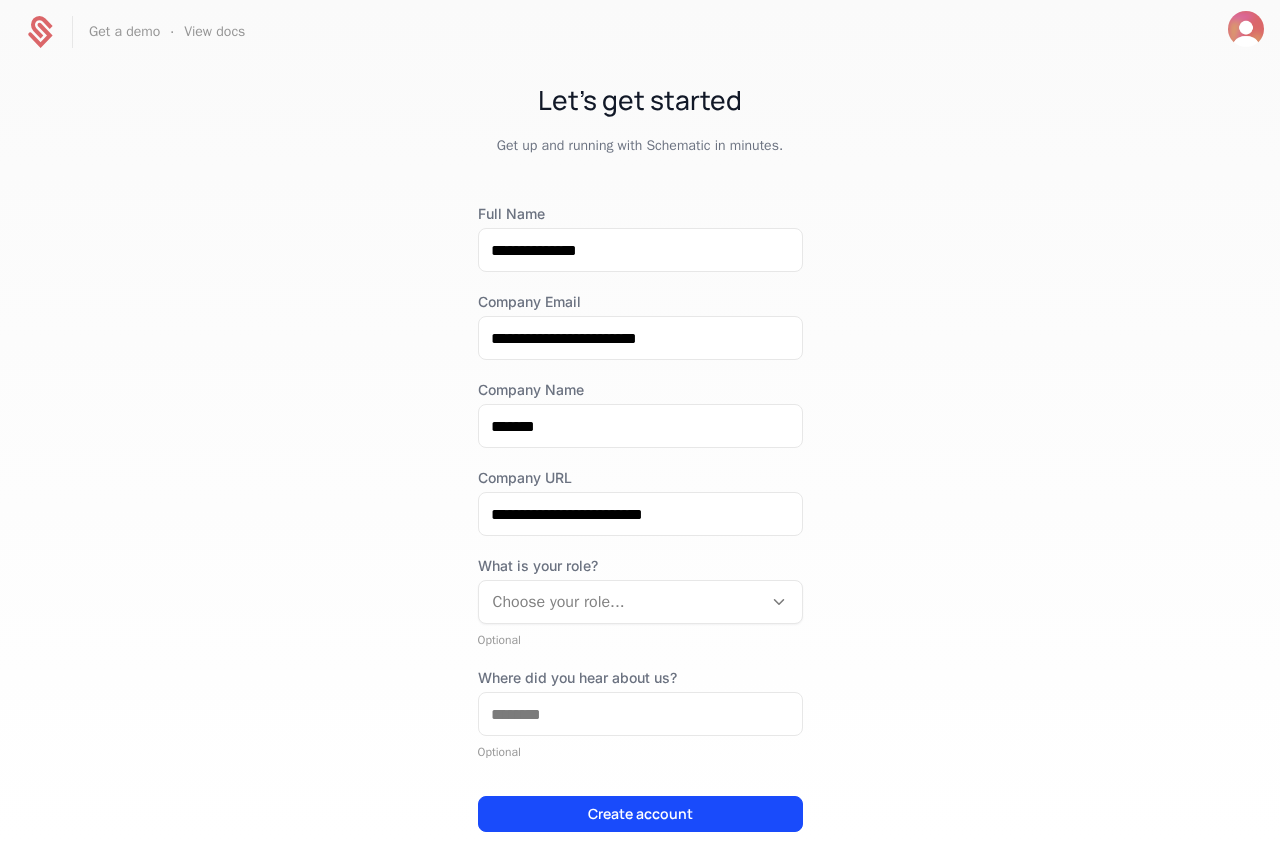 click at bounding box center [779, 602] 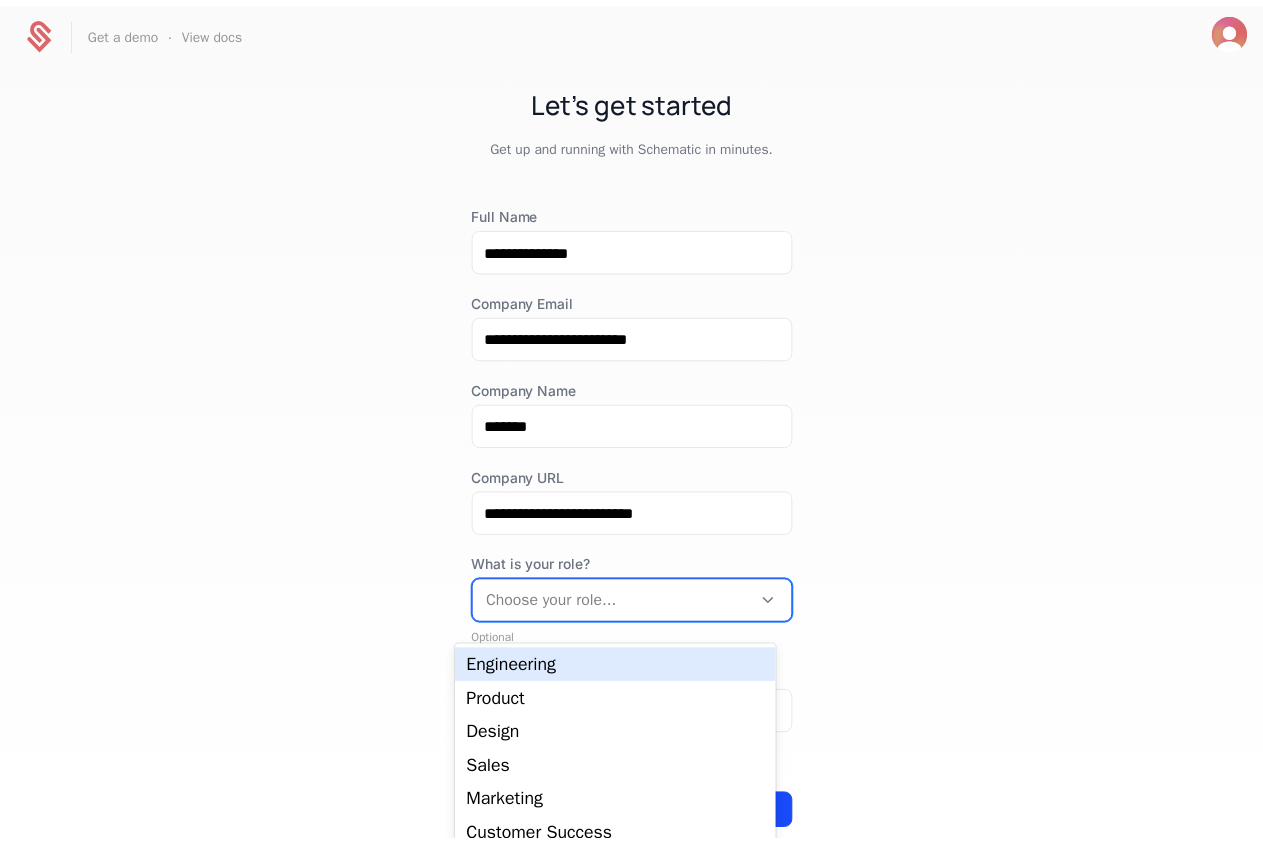 scroll, scrollTop: 15, scrollLeft: 0, axis: vertical 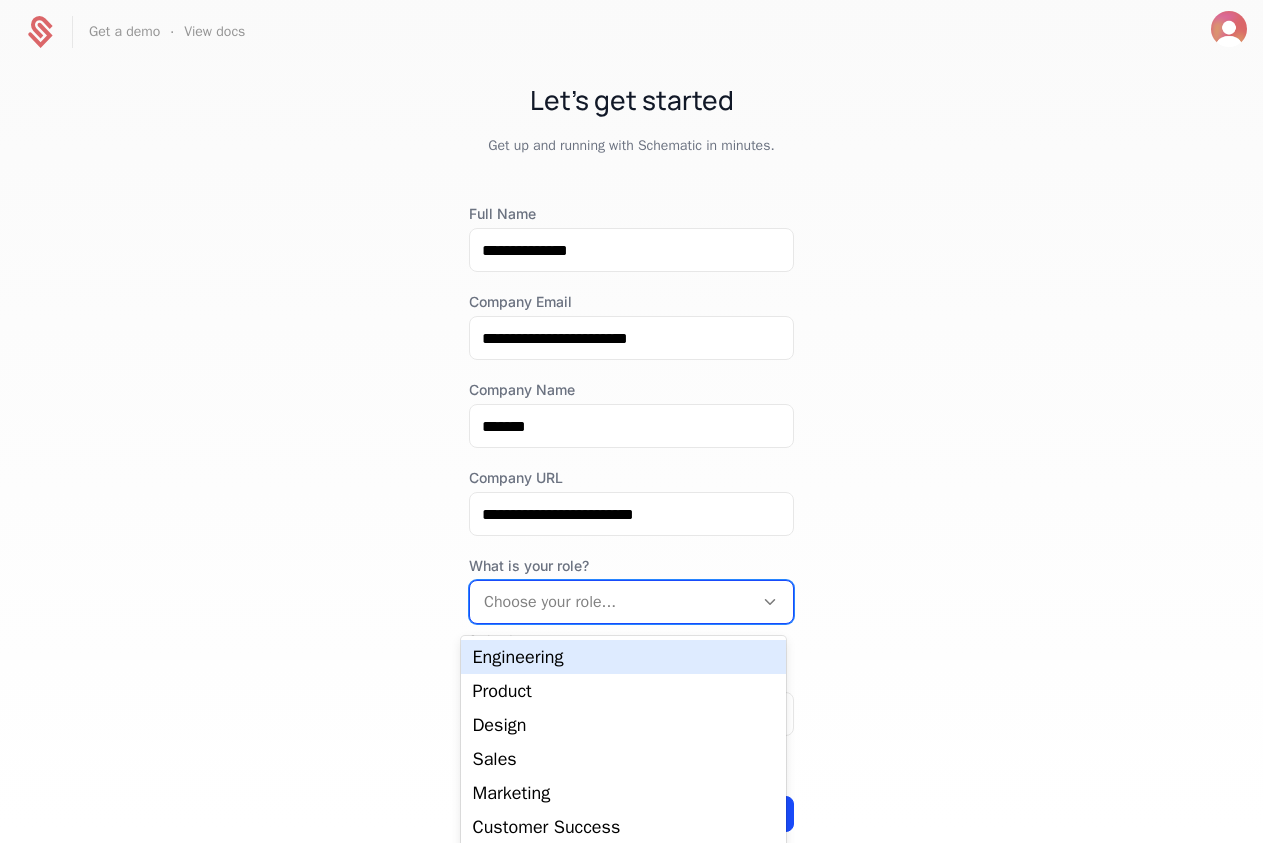 click on "Engineering" at bounding box center (623, 657) 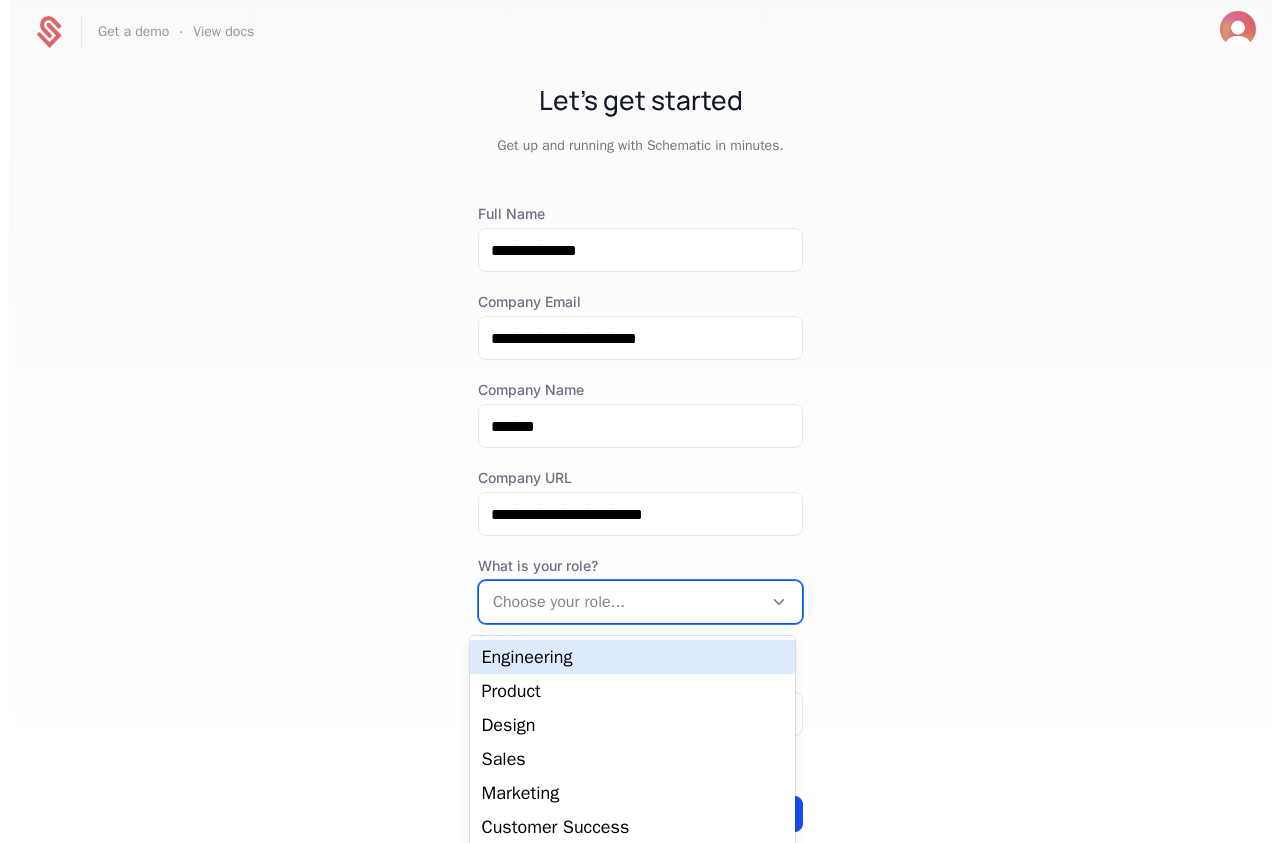 scroll, scrollTop: 0, scrollLeft: 0, axis: both 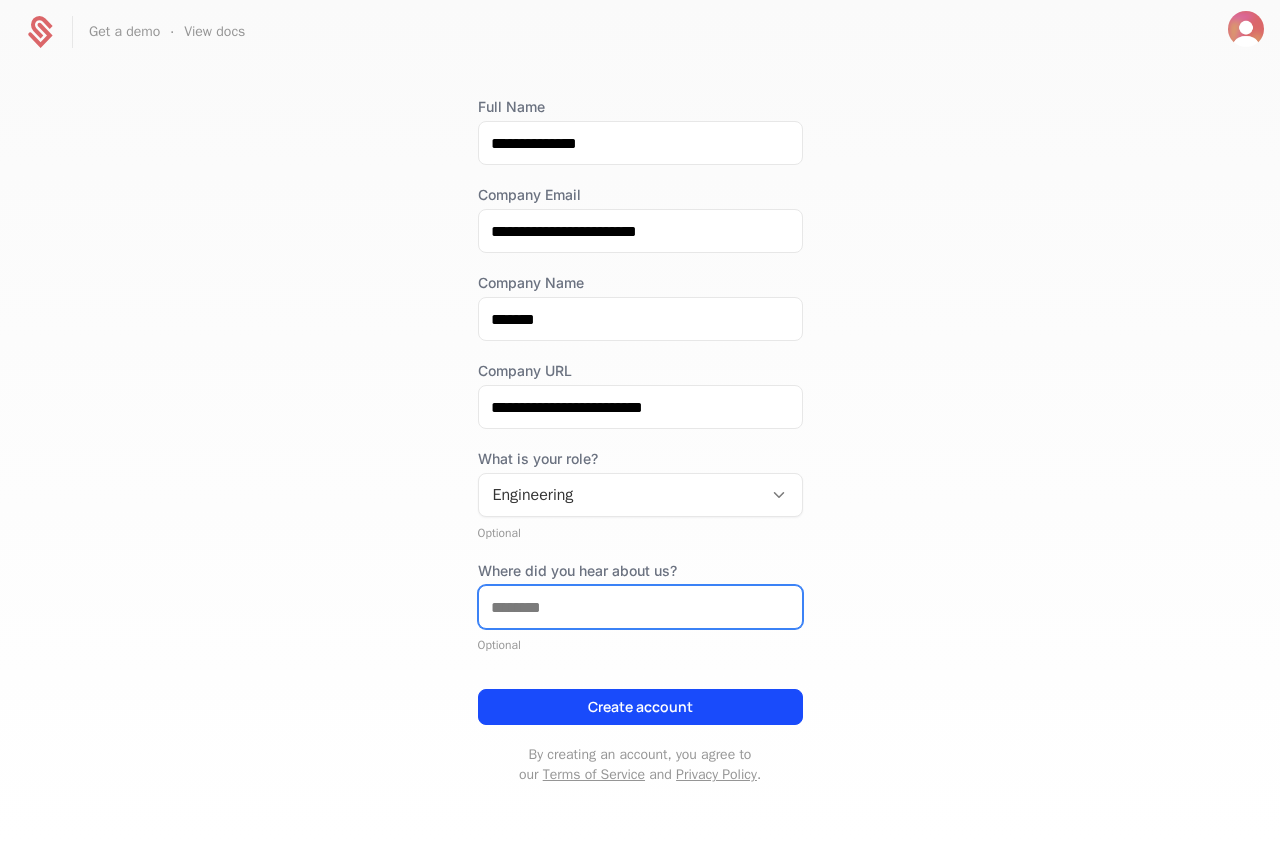 click on "Where did you hear about us?" at bounding box center (640, 607) 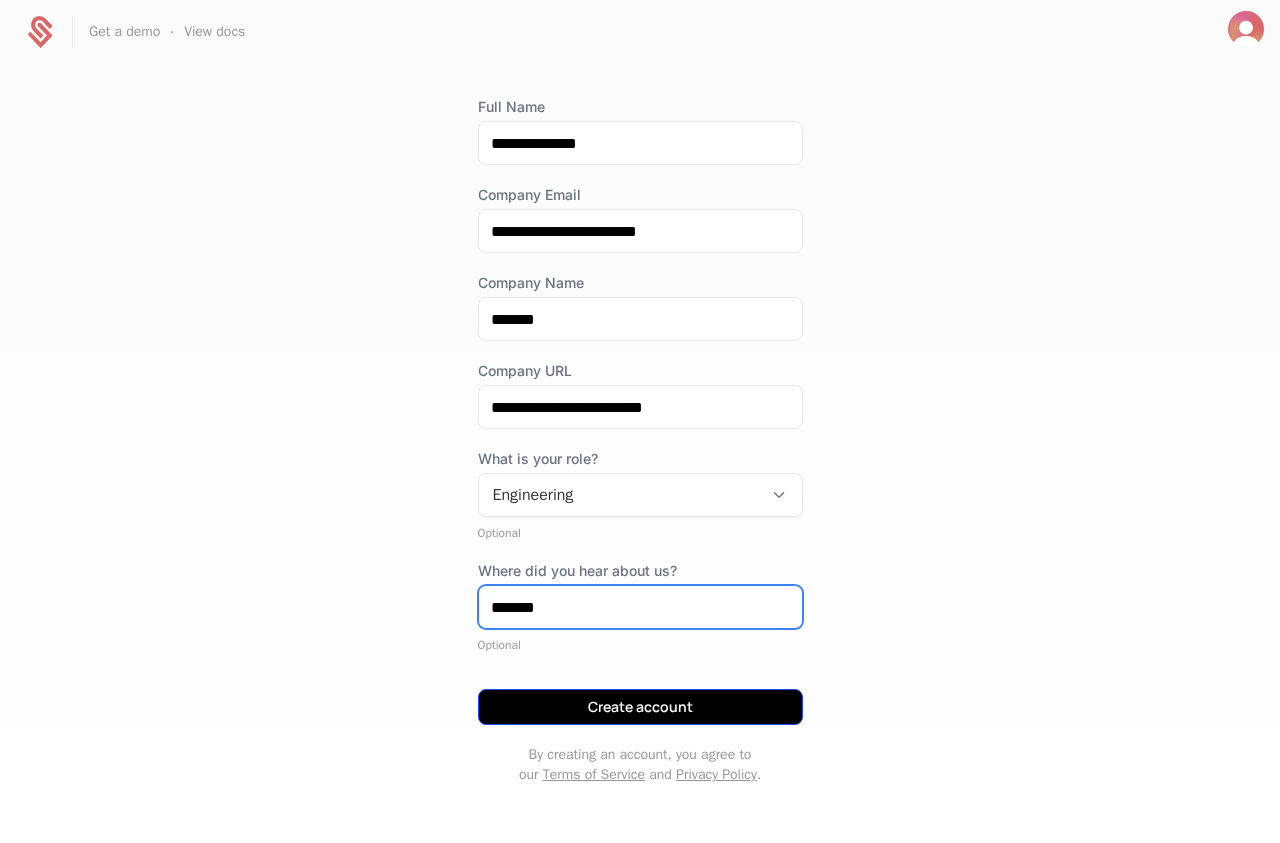 type on "*******" 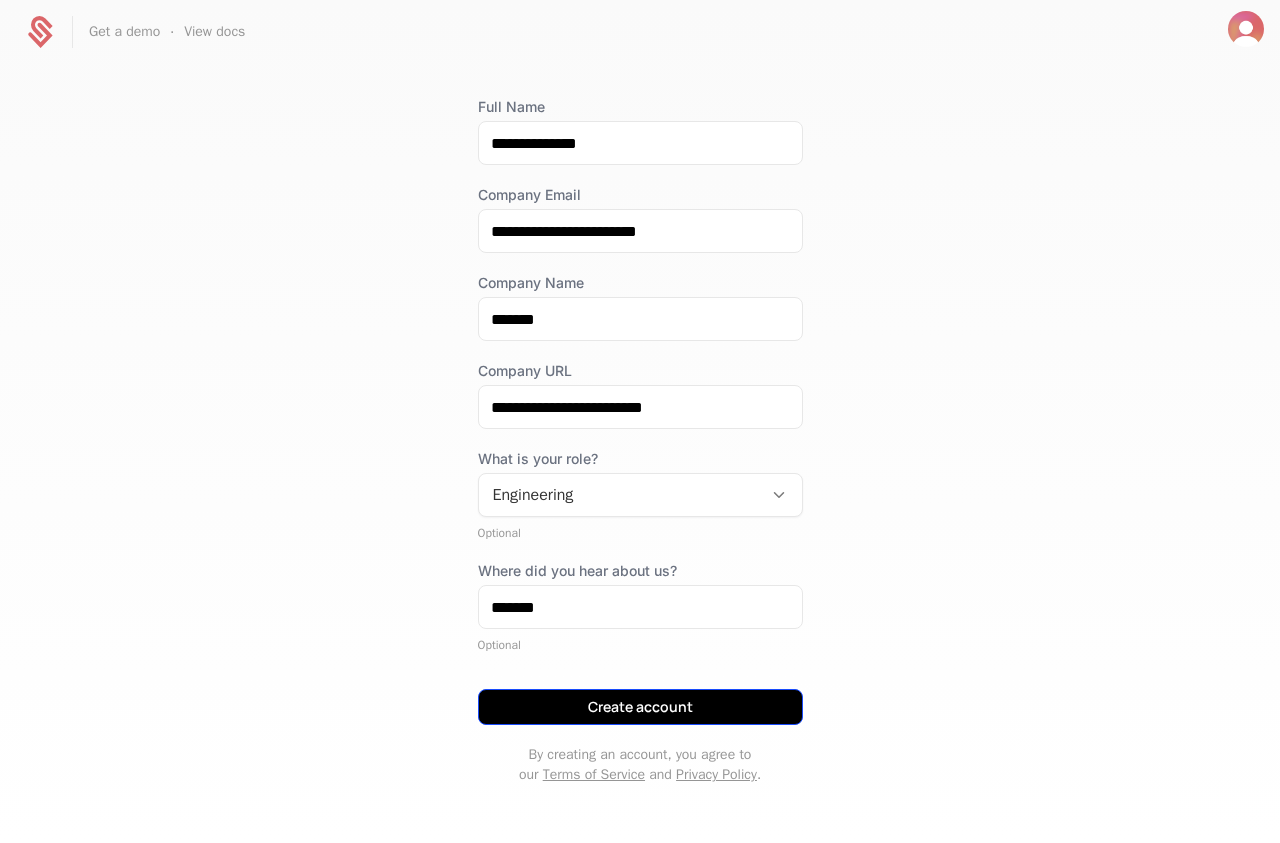 click on "Create account" at bounding box center [640, 707] 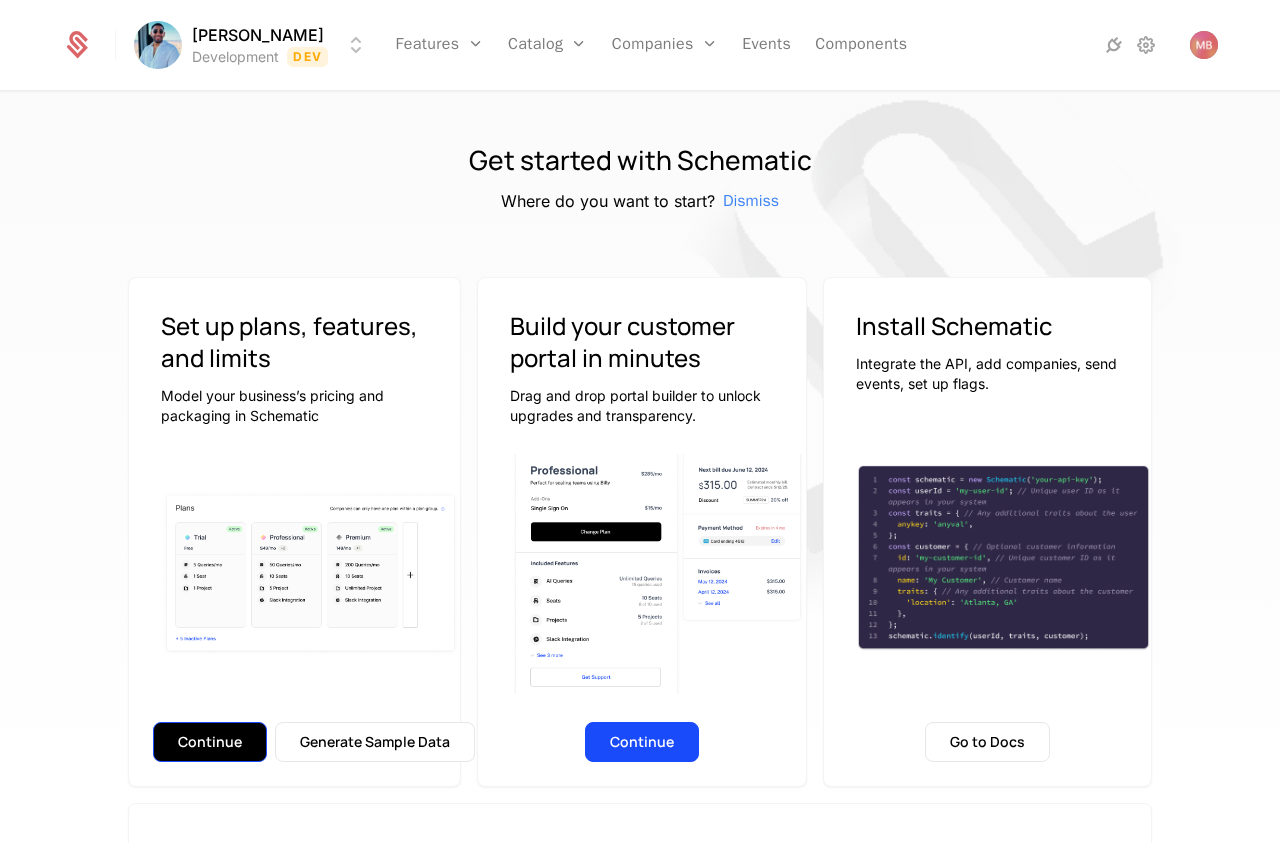 click on "Continue" at bounding box center [210, 742] 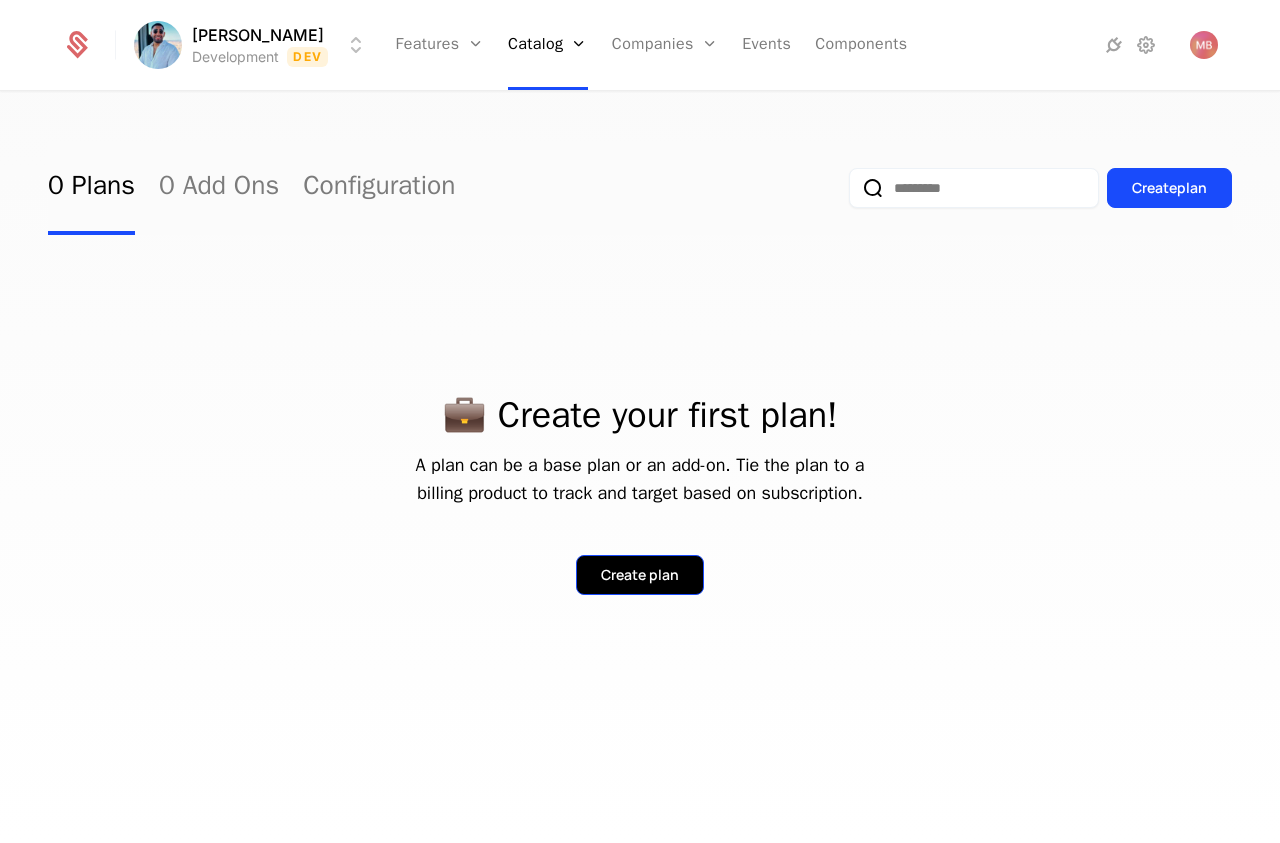 click on "Create plan" at bounding box center (640, 575) 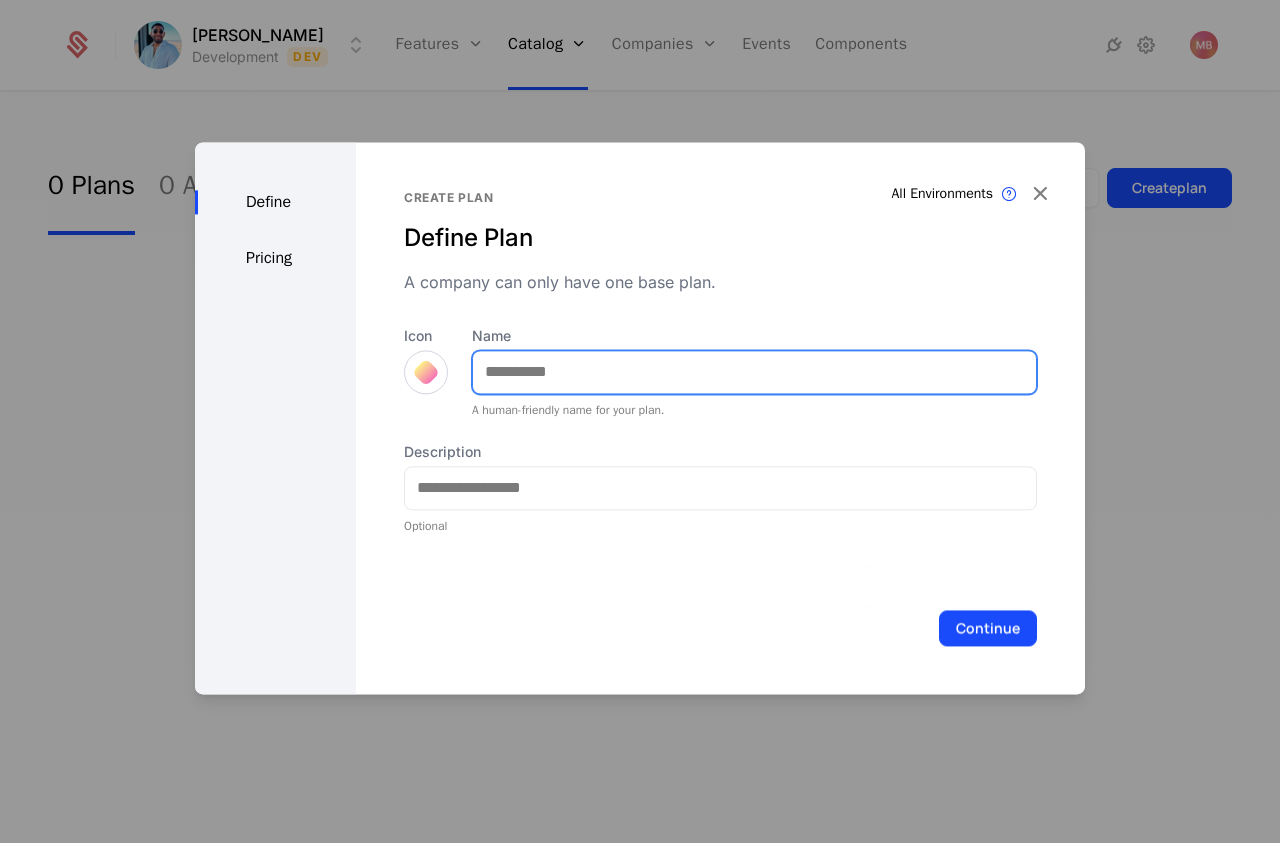 click on "Name" at bounding box center (754, 372) 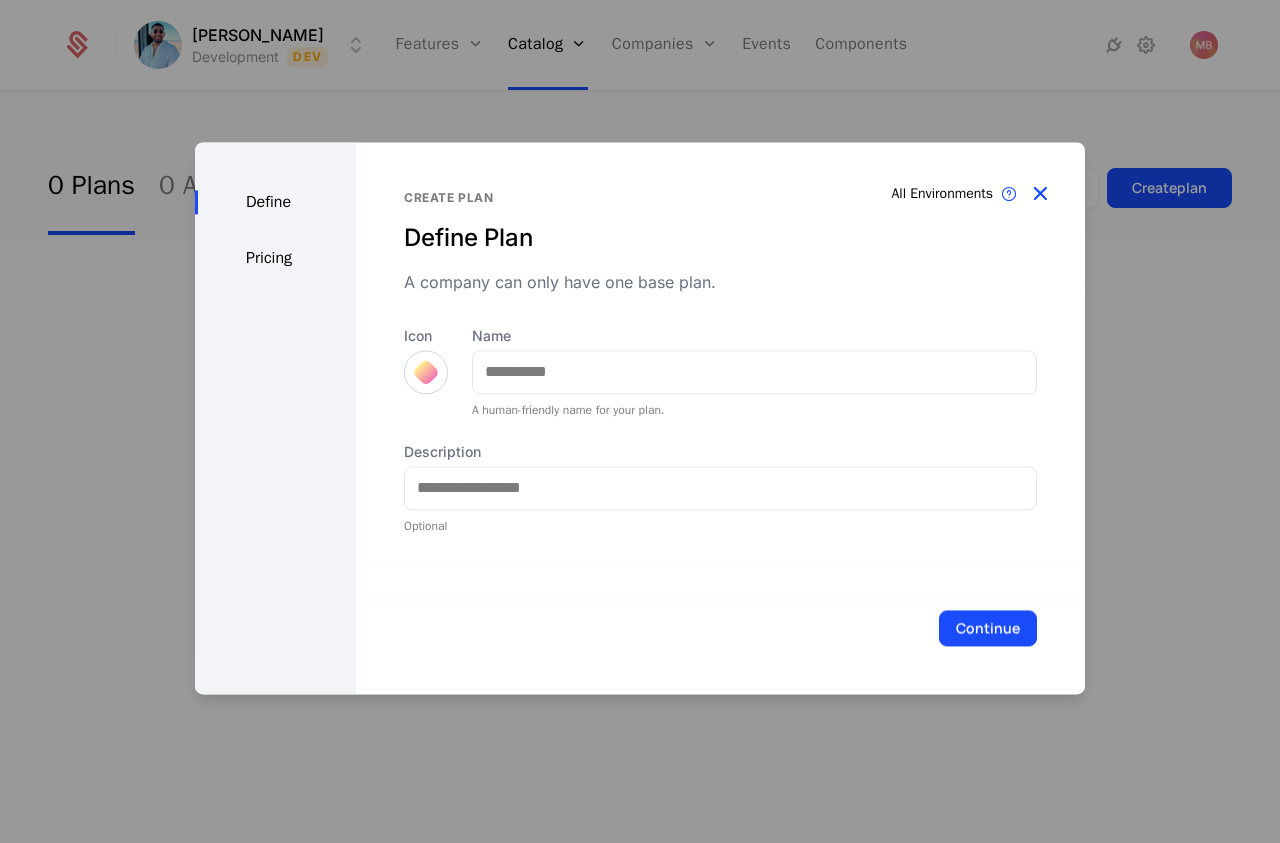 click at bounding box center [1040, 194] 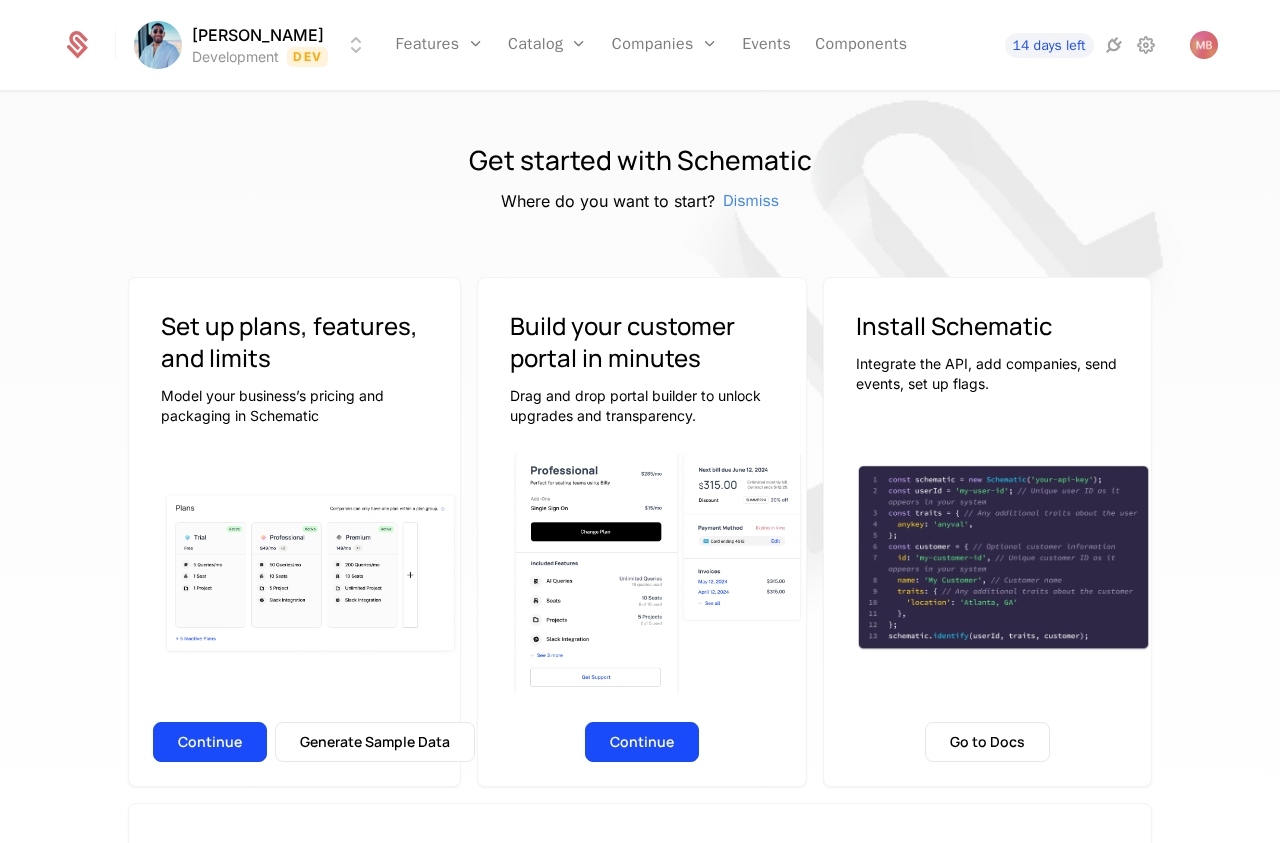 click on "Michael Development Dev Features Features Flags Catalog Plans Add Ons Configuration Companies Companies Users Events Components 14 days left Get started with Schematic Where do you want to start? Dismiss Set up plans, features, and limits Model your business’s pricing and packaging in Schematic Continue Generate Sample Data Build your customer portal in minutes Drag and drop portal builder to unlock upgrades and transparency. Continue Install Schematic Integrate the API, add companies, send events, set up flags. Go to Docs Price like the best Launch pricing and packaging optimized for your product Watch on Youtube 3:45 Price Like Posthog Watch on Youtube 2:39 Price like Cursor Watch on Youtube 1:27 Set up usage based pricing Watch on Youtube 1:07 Set up a billing portal Watch on Youtube 1:11 Set up free trial Watch on Youtube 2:17 Enforce usage limits Watch on Youtube 1:09 Set up a customer portal
Best Viewed on Desktop You're currently viewing this on a  mobile device .   Got it" at bounding box center [640, 421] 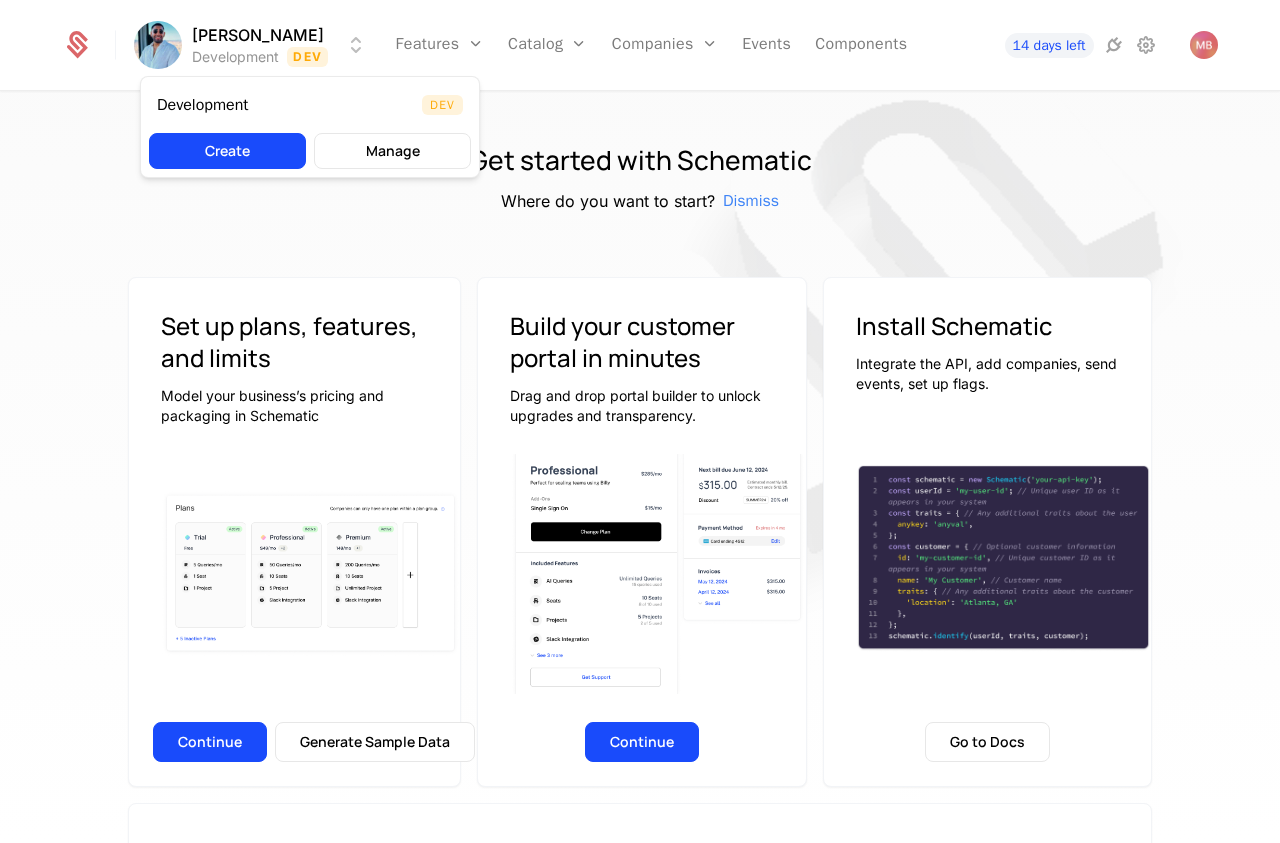 click on "Michael Development Dev Features Features Flags Catalog Plans Add Ons Configuration Companies Companies Users Events Components 14 days left Get started with Schematic Where do you want to start? Dismiss Set up plans, features, and limits Model your business’s pricing and packaging in Schematic Continue Generate Sample Data Build your customer portal in minutes Drag and drop portal builder to unlock upgrades and transparency. Continue Install Schematic Integrate the API, add companies, send events, set up flags. Go to Docs Price like the best Launch pricing and packaging optimized for your product Watch on Youtube 3:45 Price Like Posthog Watch on Youtube 2:39 Price like Cursor Watch on Youtube 1:27 Set up usage based pricing Watch on Youtube 1:07 Set up a billing portal Watch on Youtube 1:11 Set up free trial Watch on Youtube 2:17 Enforce usage limits Watch on Youtube 1:09 Set up a customer portal
Best Viewed on Desktop You're currently viewing this on a  mobile device .   Got it  Dev Create" at bounding box center [640, 421] 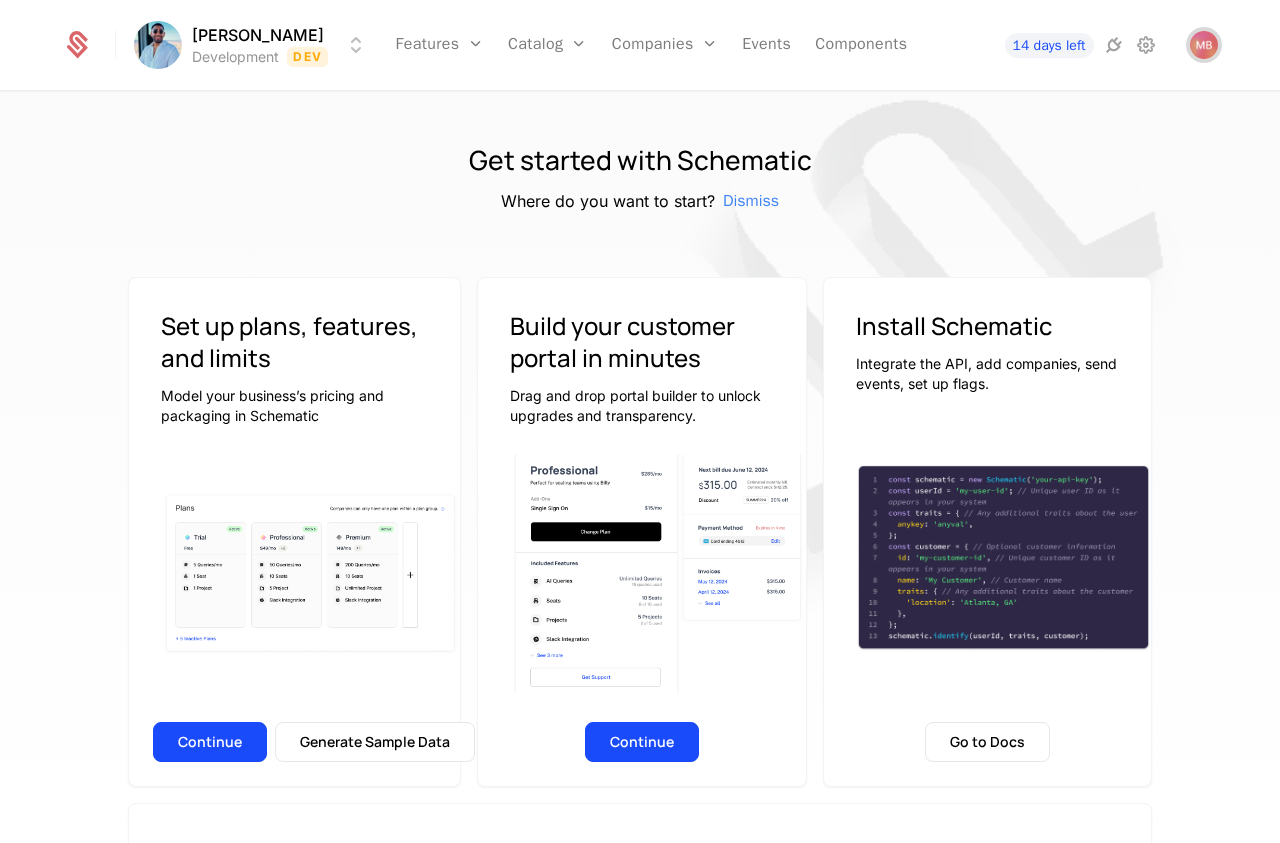 click at bounding box center [1204, 45] 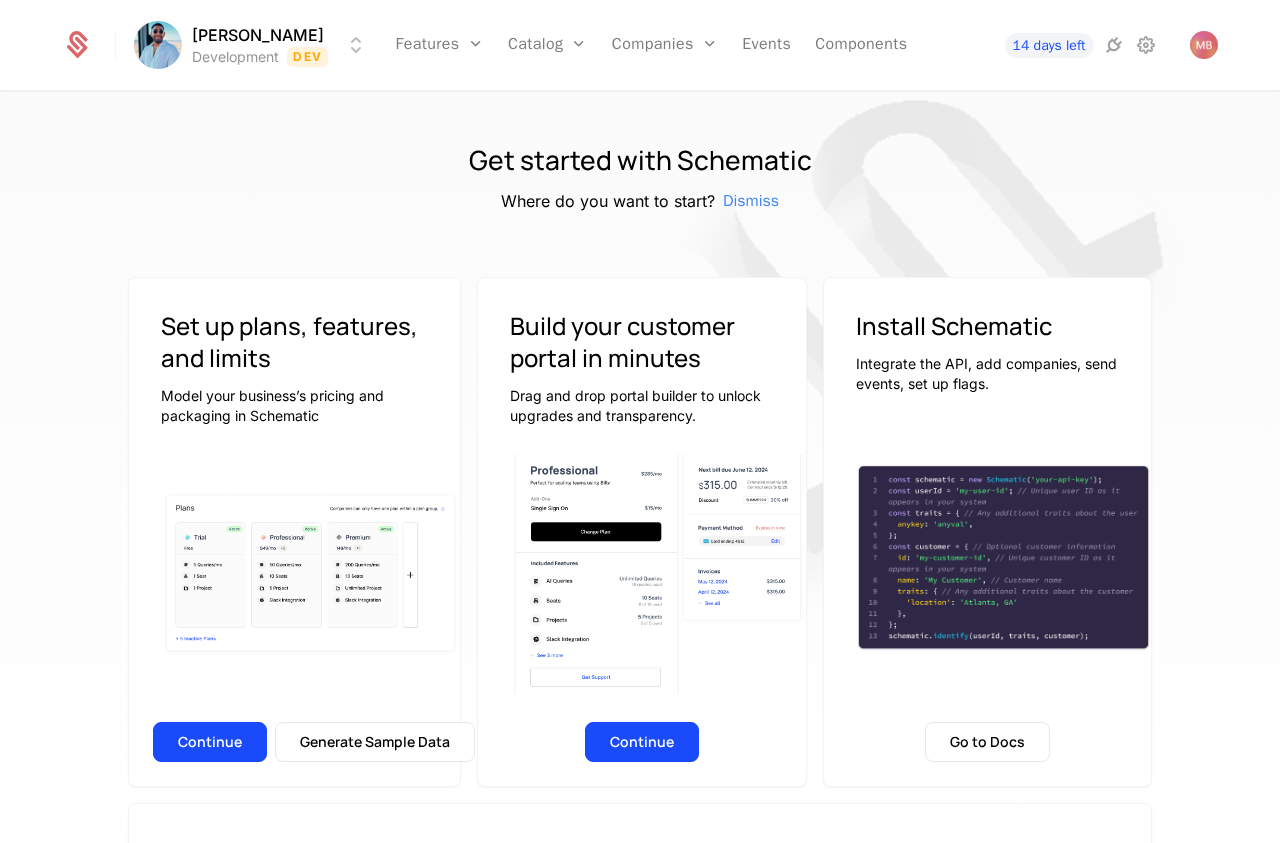 click on "Get started with Schematic Where do you want to start? Dismiss" at bounding box center [640, 177] 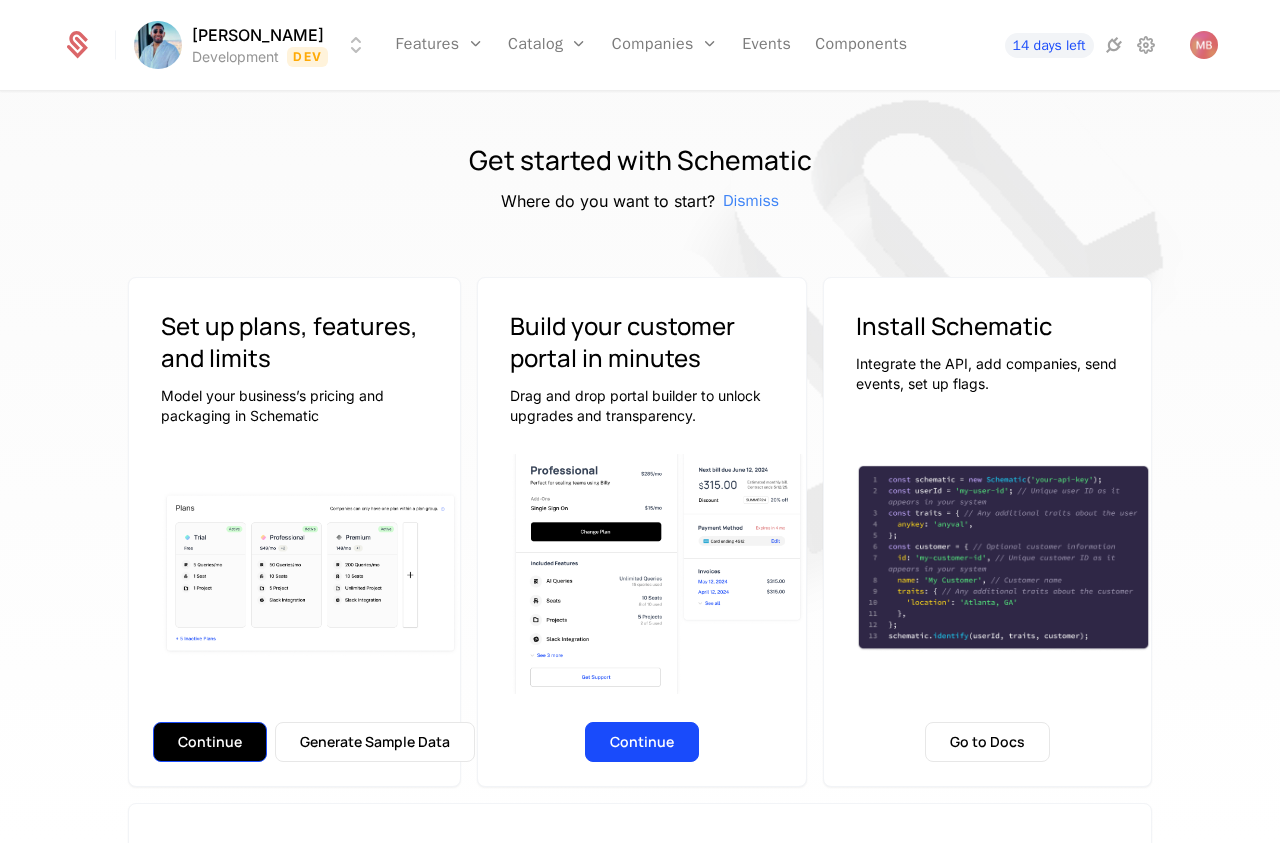 click on "Continue" at bounding box center (210, 742) 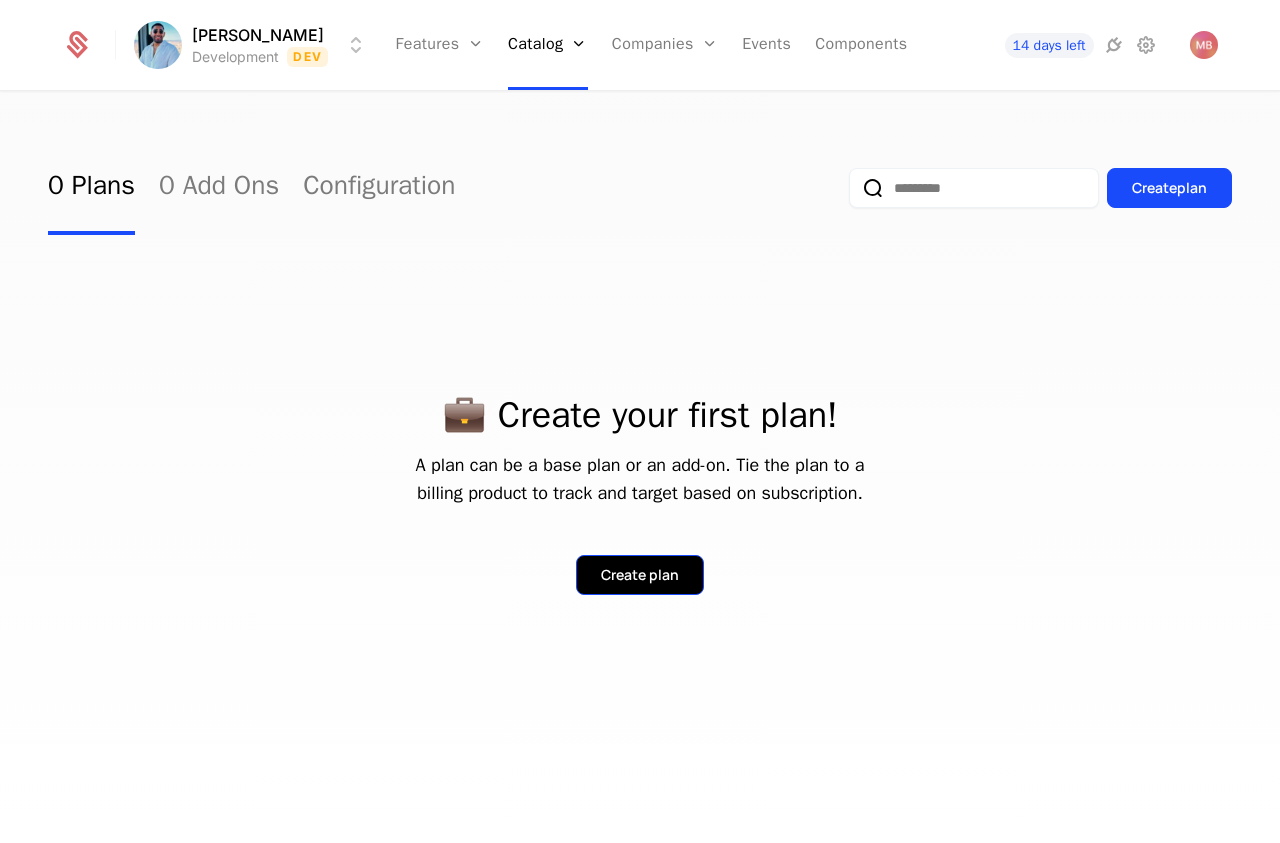 click on "Create plan" at bounding box center [640, 575] 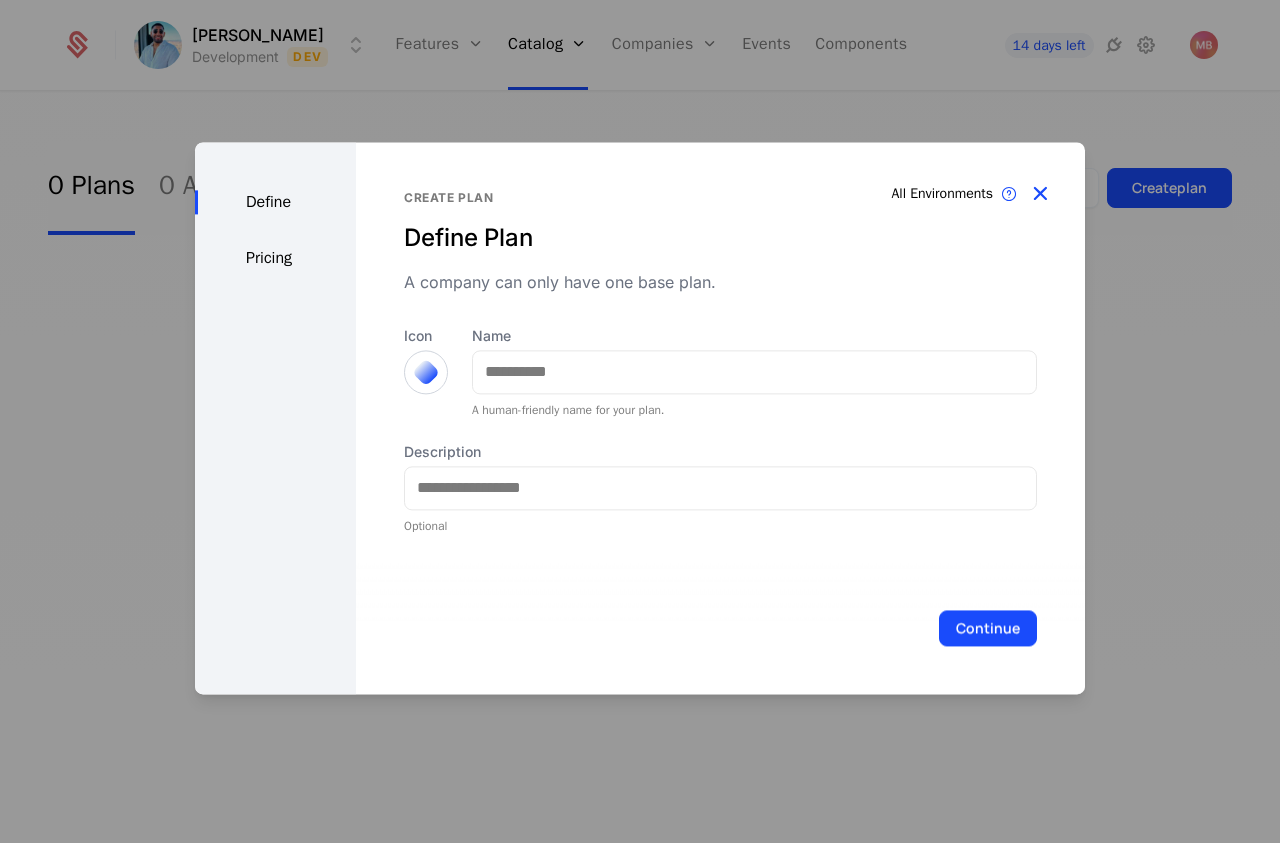 click at bounding box center [1040, 194] 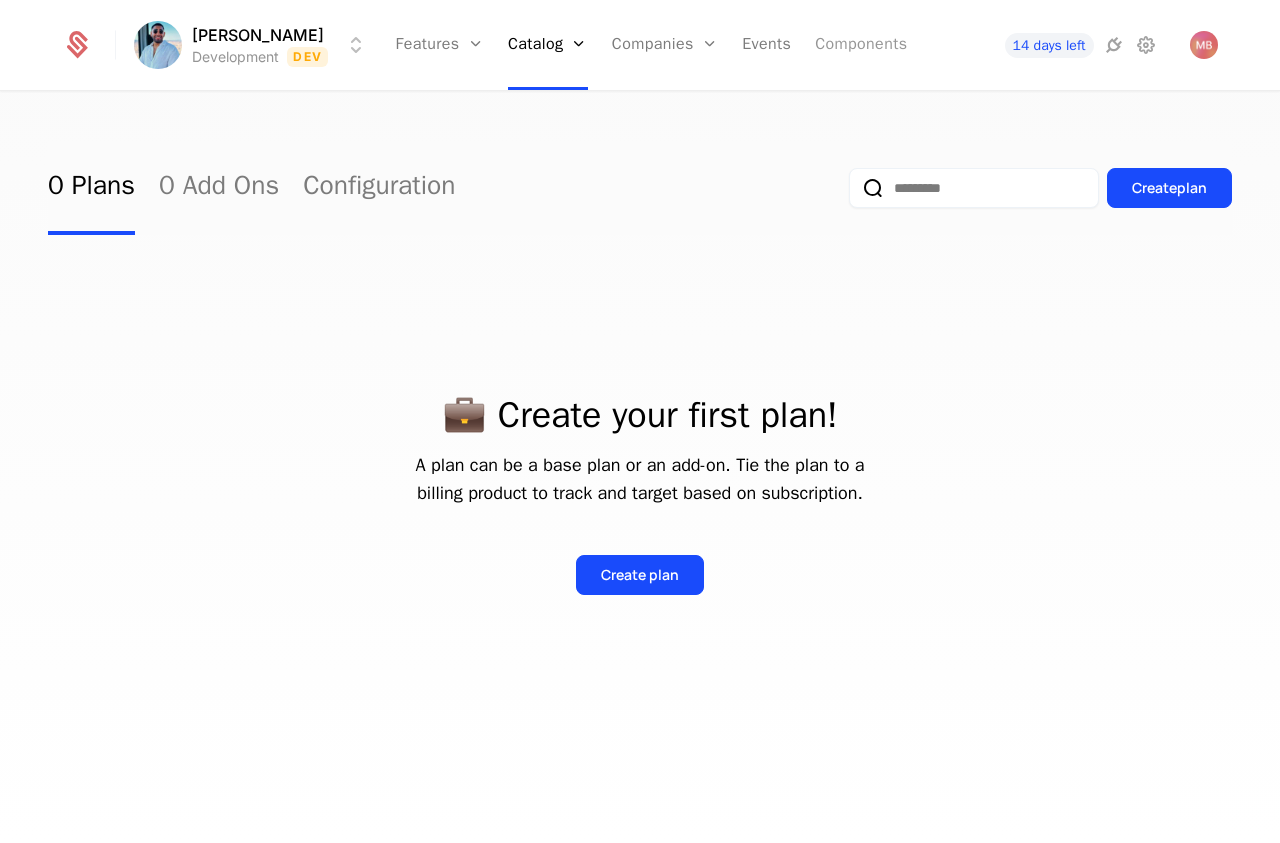 click on "Components" at bounding box center [861, 45] 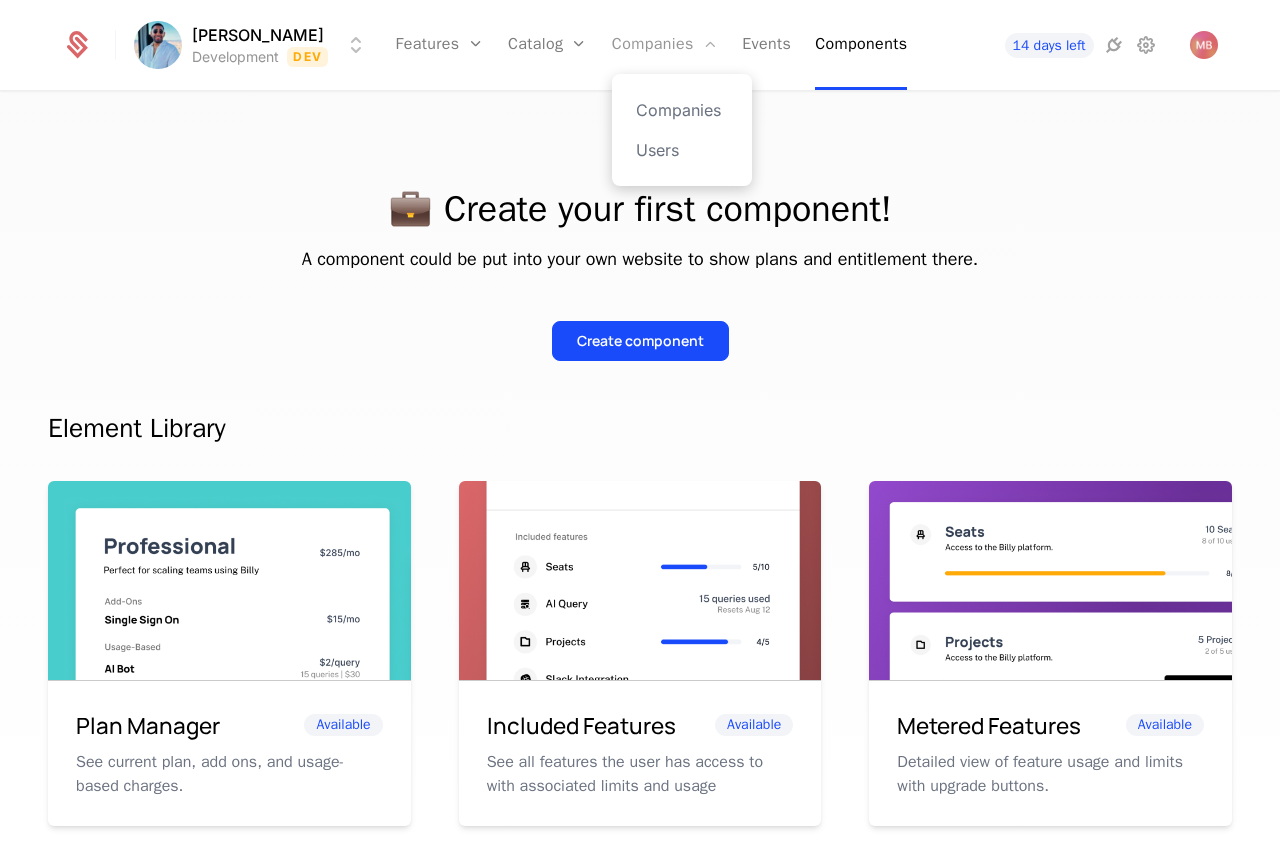 click on "Companies" at bounding box center [665, 45] 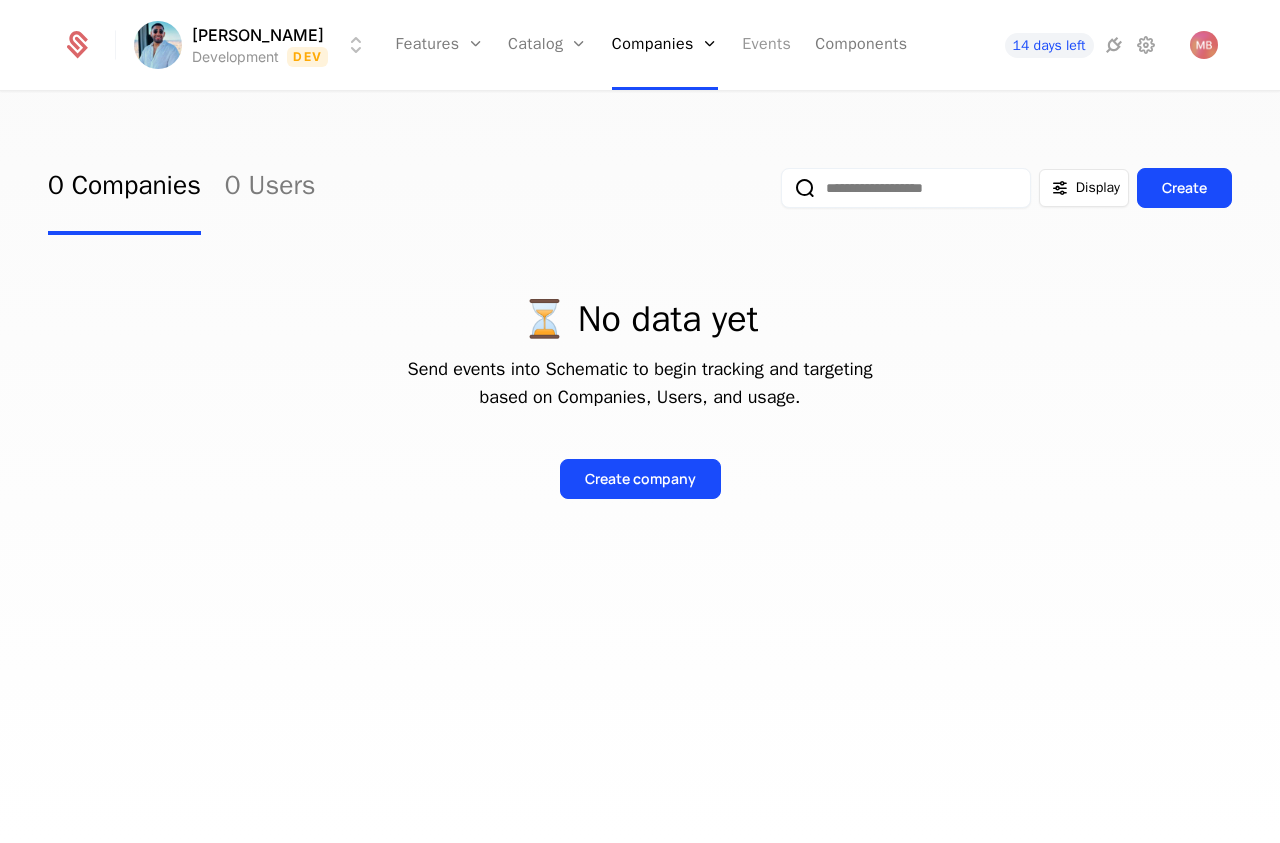 click on "Events" at bounding box center [766, 45] 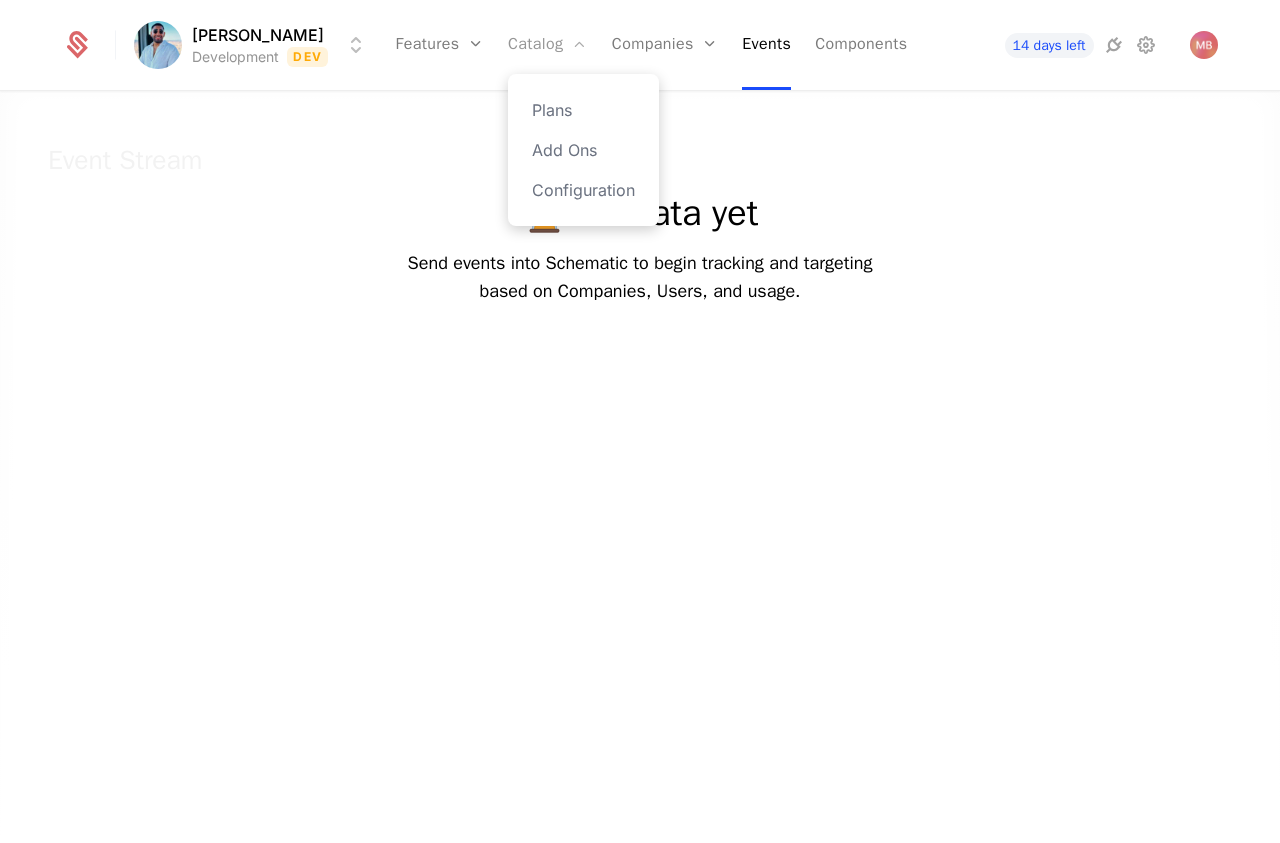 click on "Catalog" at bounding box center (548, 45) 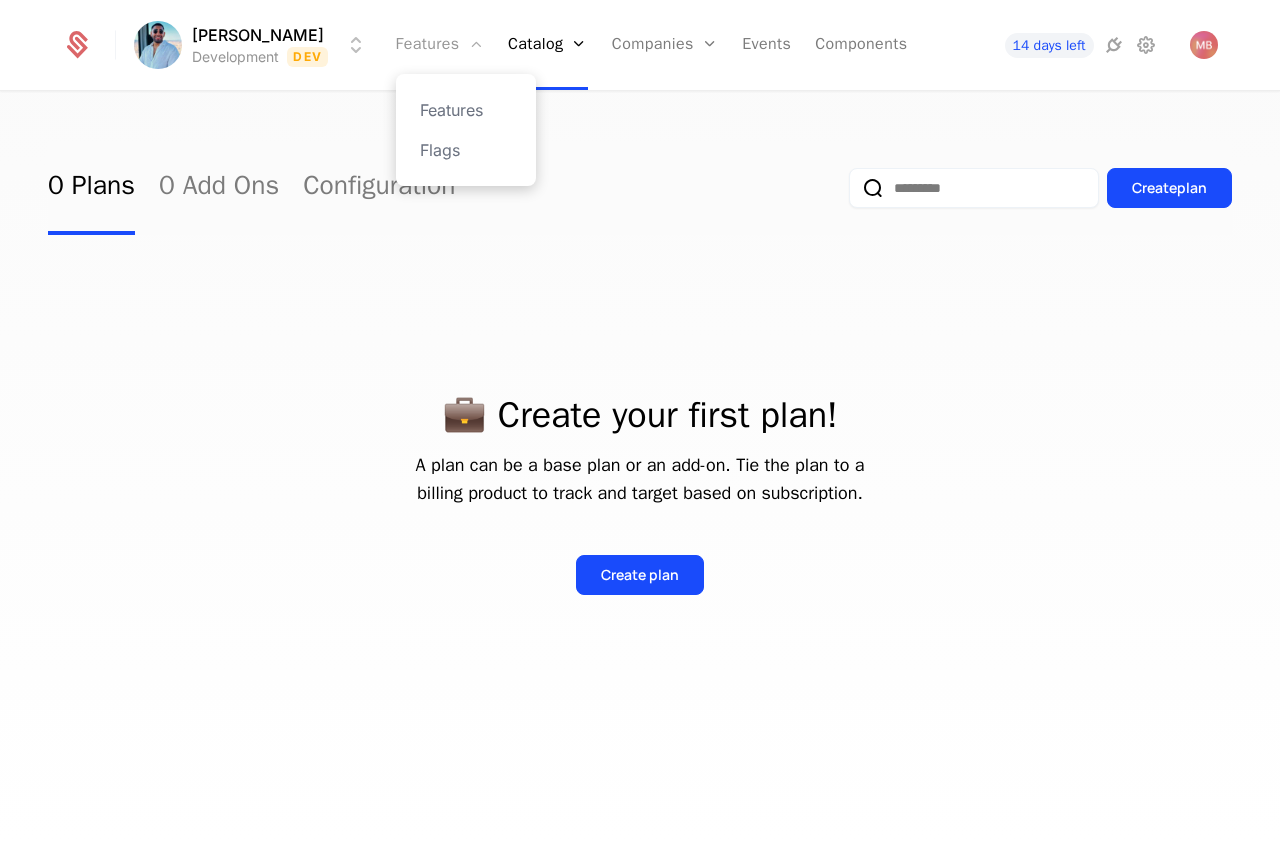 click on "Features" at bounding box center [440, 45] 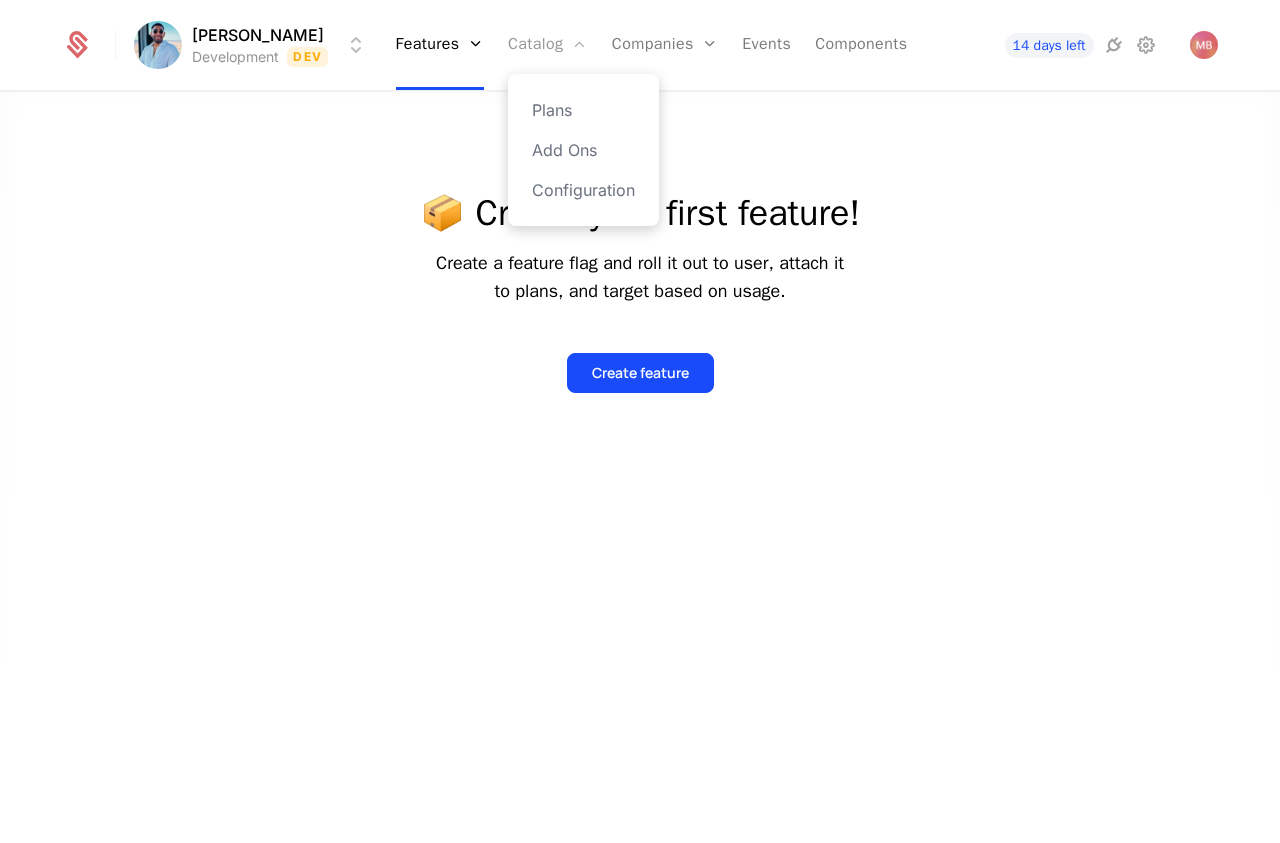 click on "Catalog" at bounding box center [548, 45] 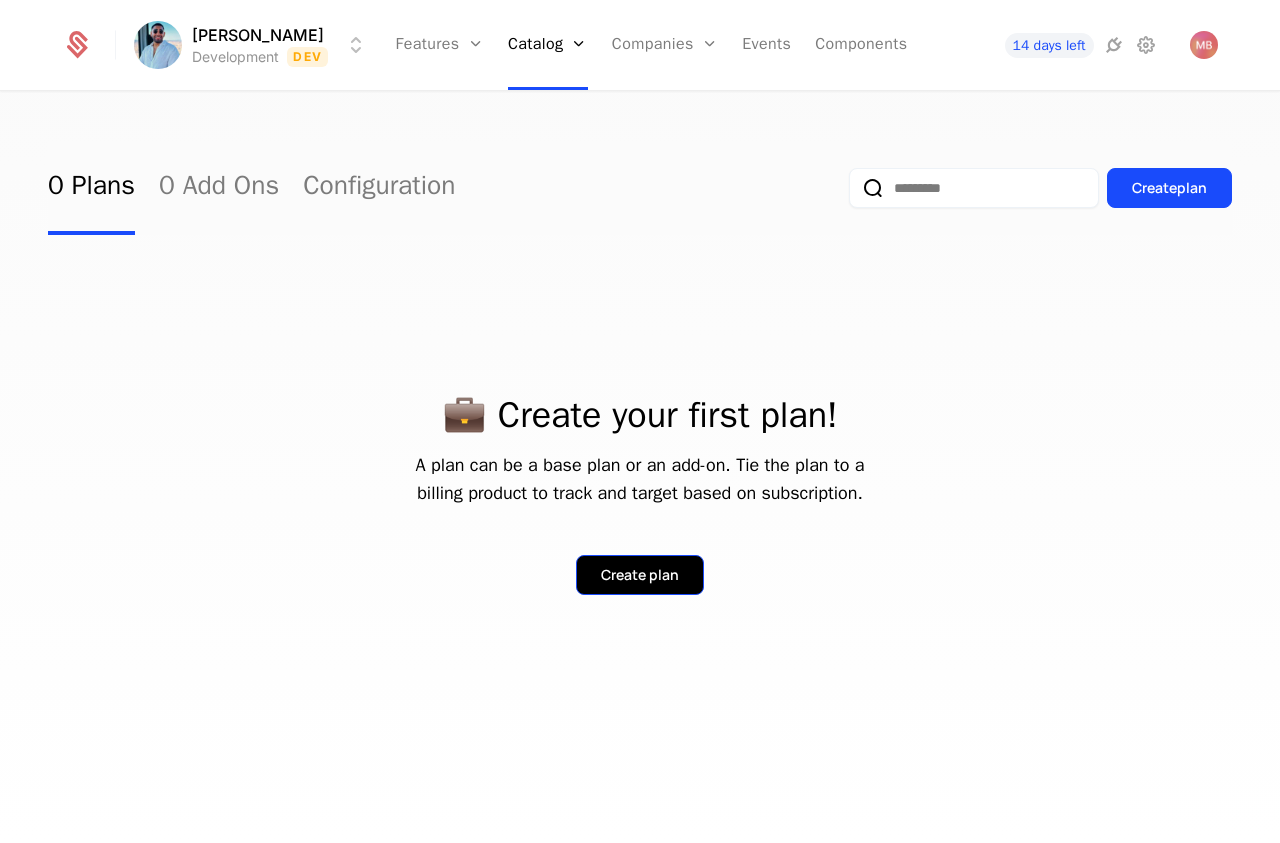 click on "Create plan" at bounding box center (640, 575) 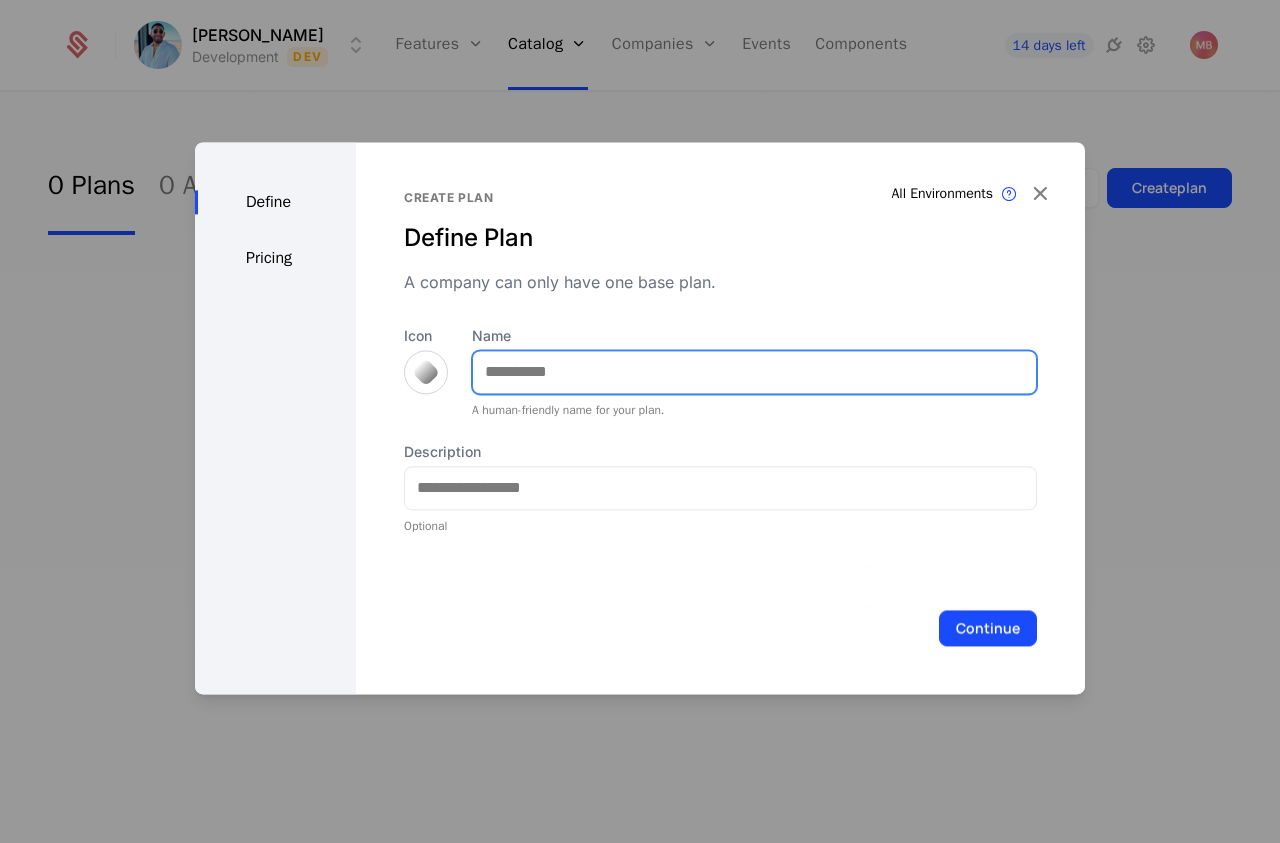 click on "Name" at bounding box center [754, 372] 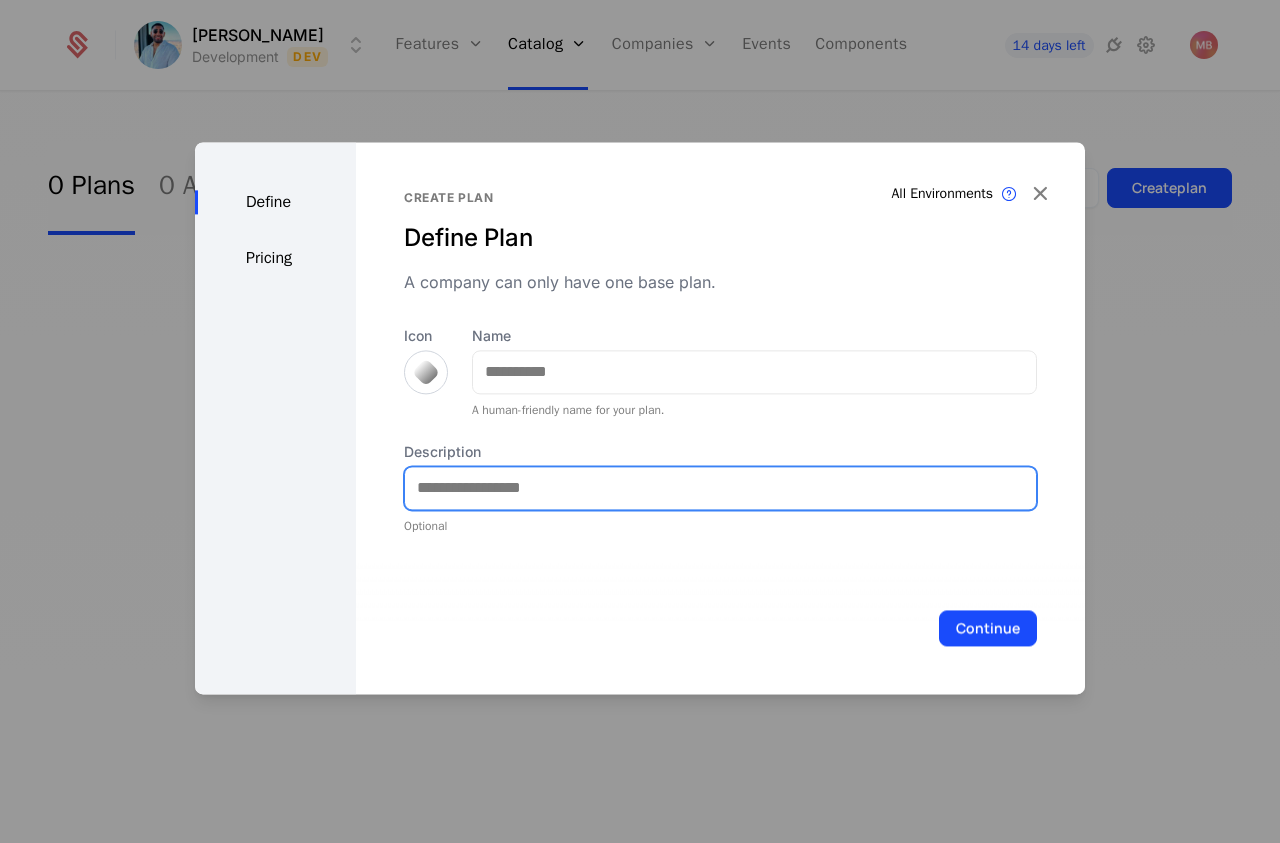 click on "Description" at bounding box center [720, 488] 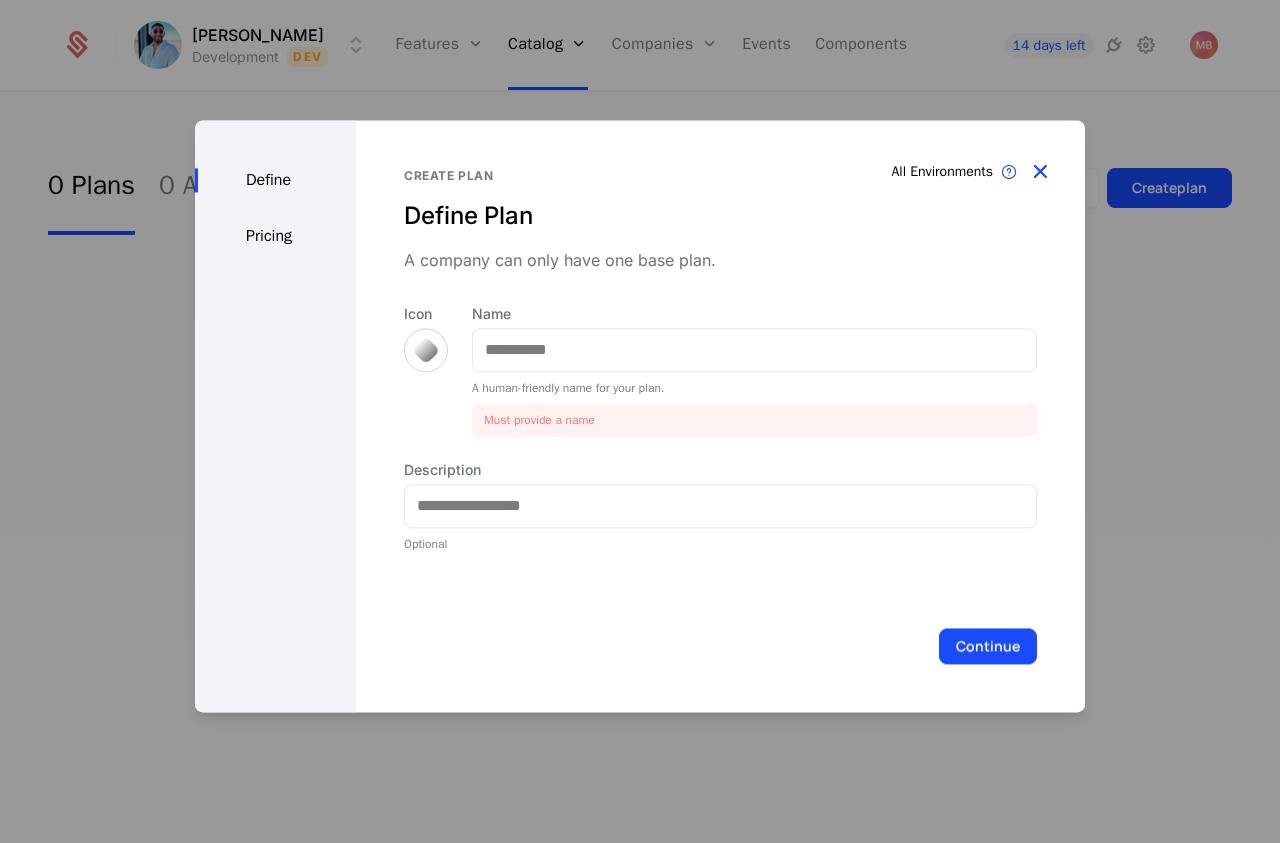 click at bounding box center [1040, 172] 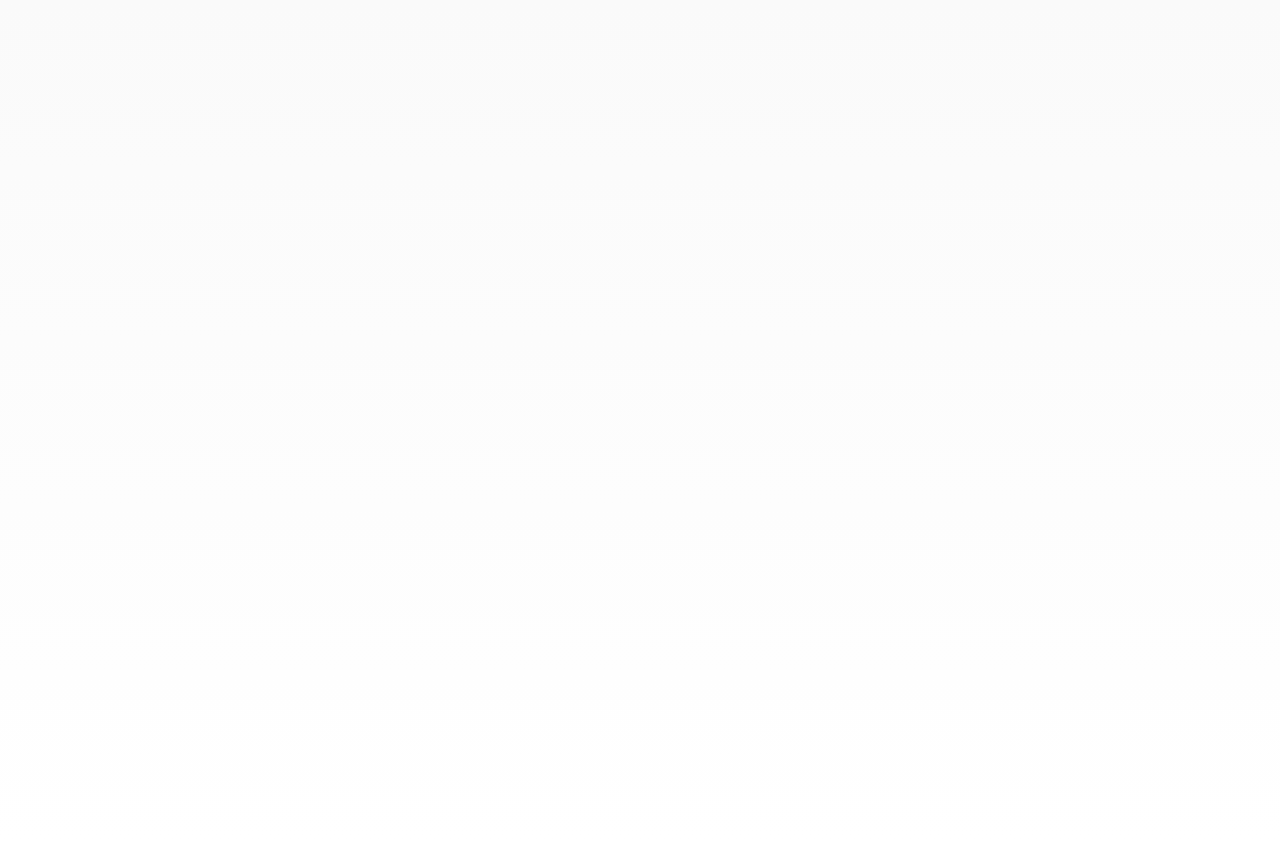 scroll, scrollTop: 0, scrollLeft: 0, axis: both 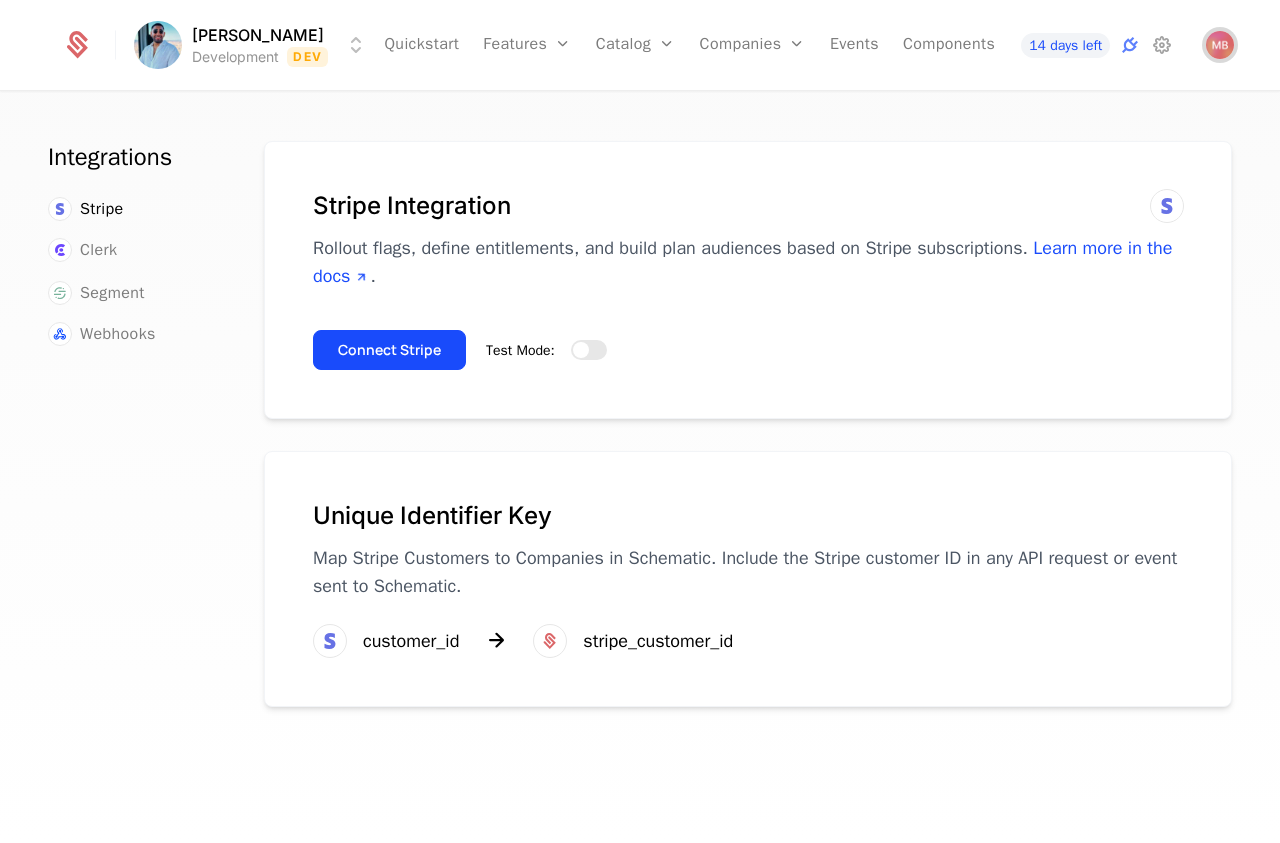 click at bounding box center [1220, 45] 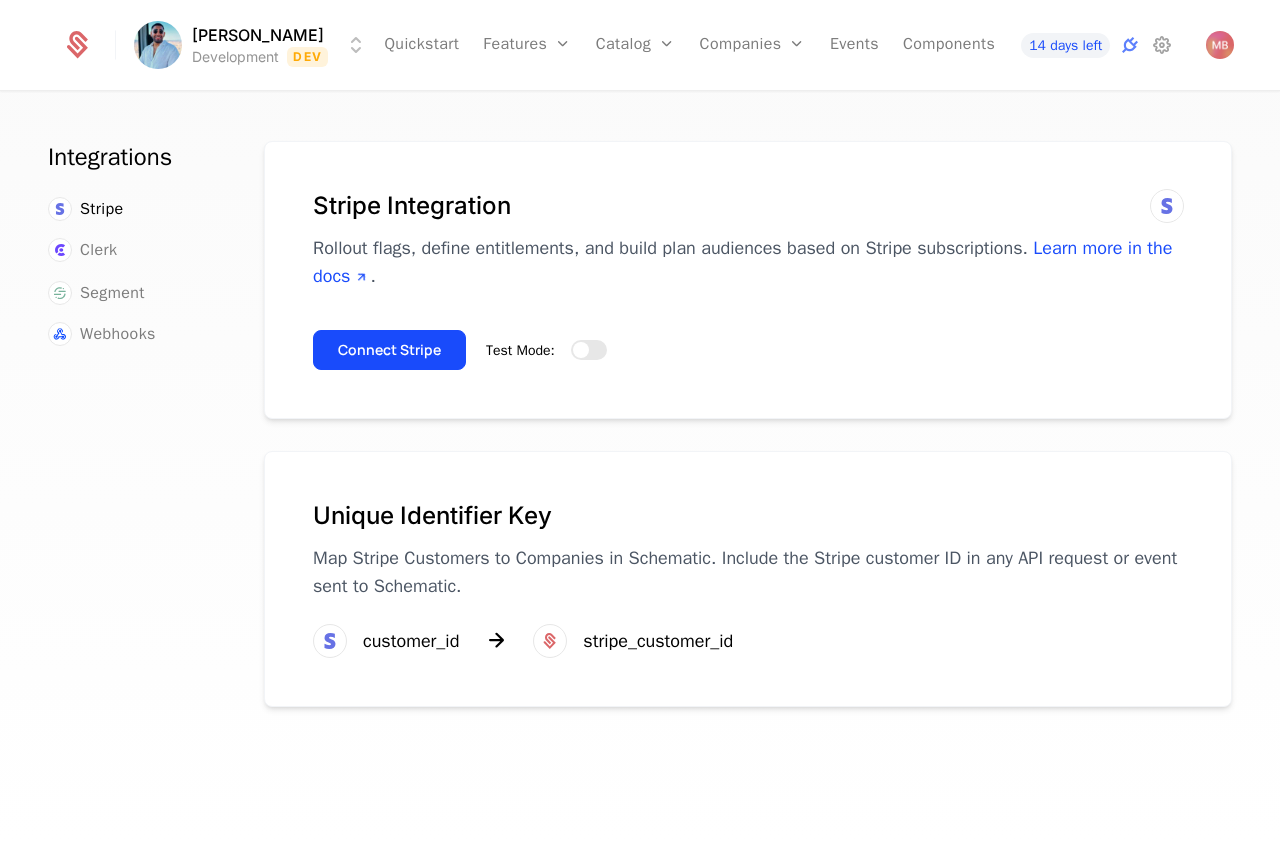 click on "Michael Development Dev Quickstart Features Features Flags Catalog Plans Add Ons Configuration Companies Companies Users Events Components 14 days left" at bounding box center (639, 45) 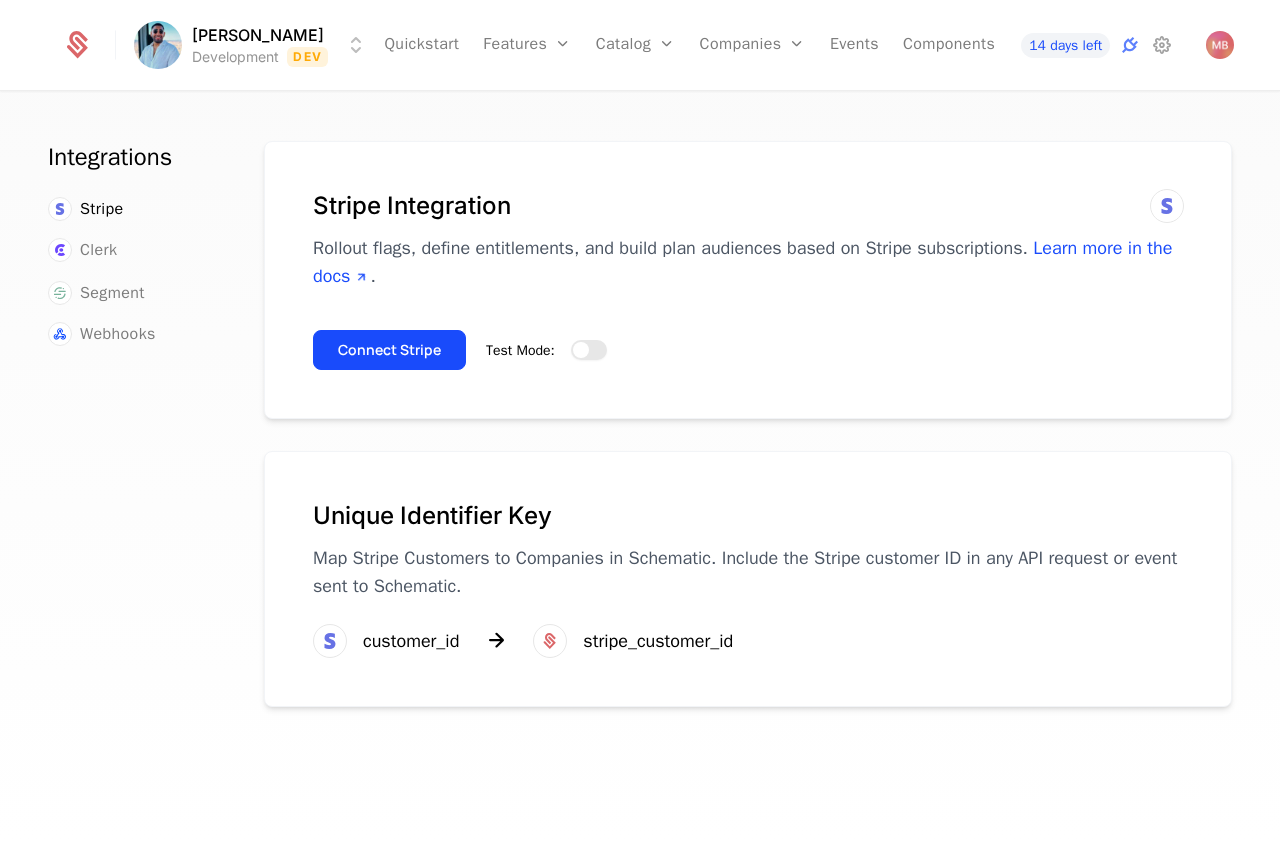 click on "Test Mode:" at bounding box center (589, 350) 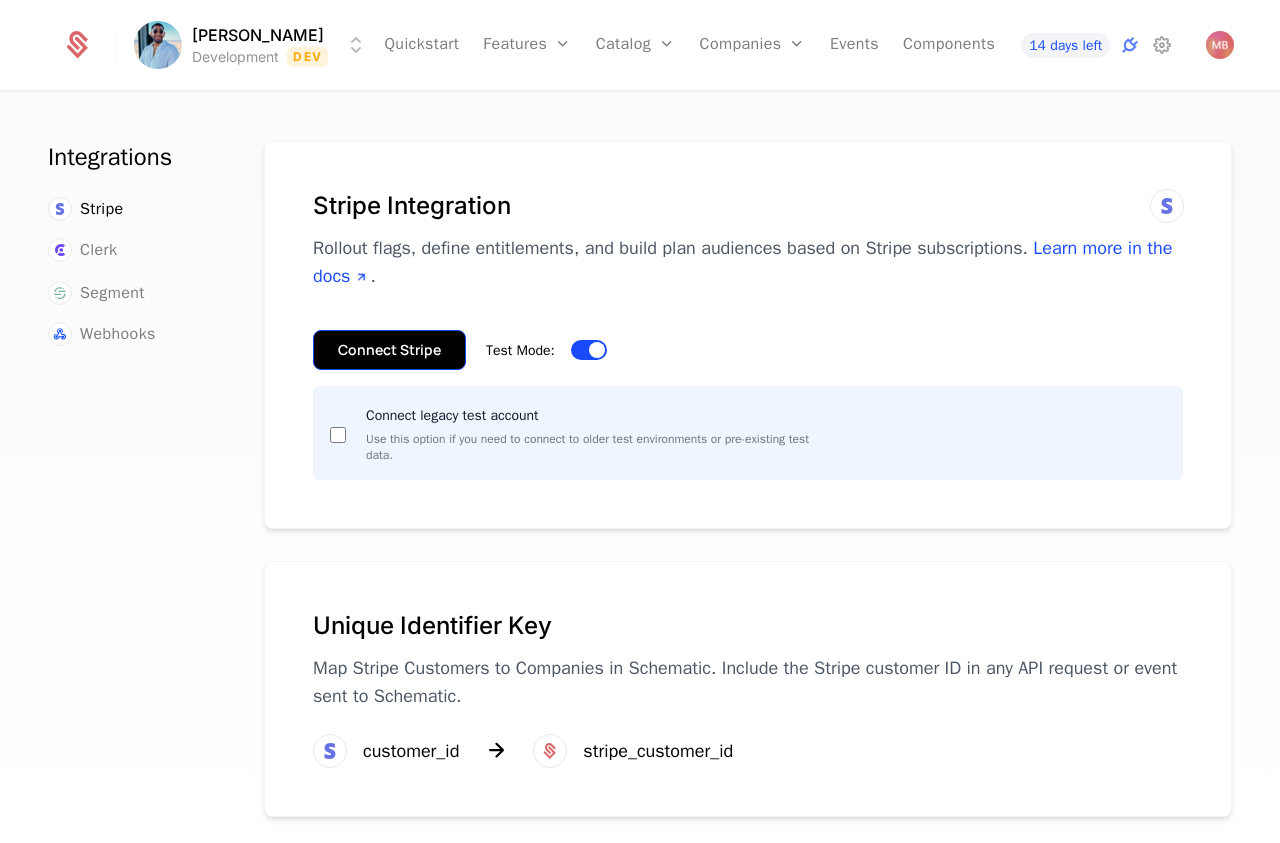 click on "Connect Stripe" at bounding box center (389, 350) 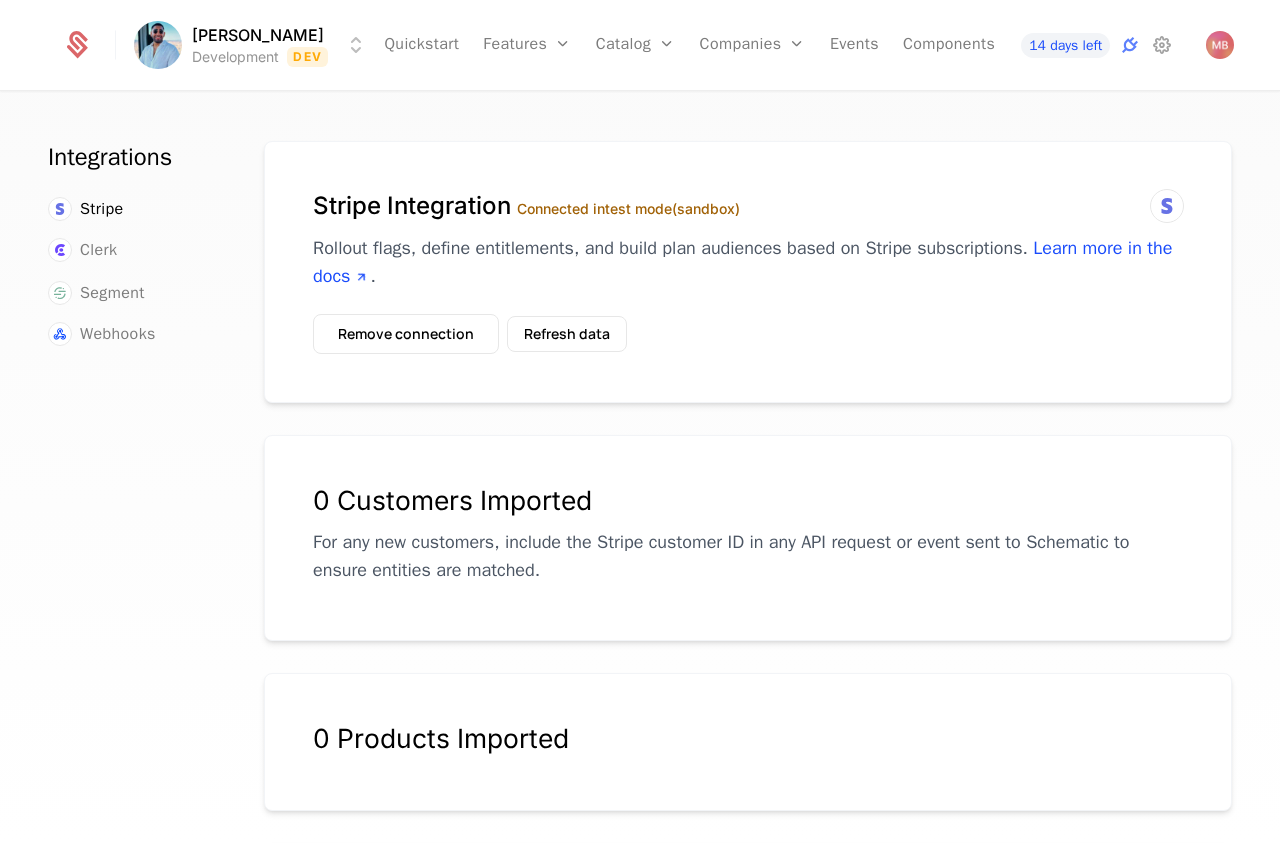 click on "Integrations Stripe Clerk Segment Webhooks Stripe Integration   Connected in   test mode  (sandbox)   Rollout flags, define entitlements, and build plan audiences based on Stripe subscriptions.   Learn more in the docs . Remove connection Refresh data 0 Customers Imported     For any new customers, include the Stripe customer ID in any API request or event sent to Schematic to ensure entities are matched.  0 Products Imported     Unique Identifier Key     Map Stripe Customers to Companies in Schematic. Include the Stripe customer ID in any API request or event sent to Schematic. customer_id stripe_customer_id" at bounding box center [640, 474] 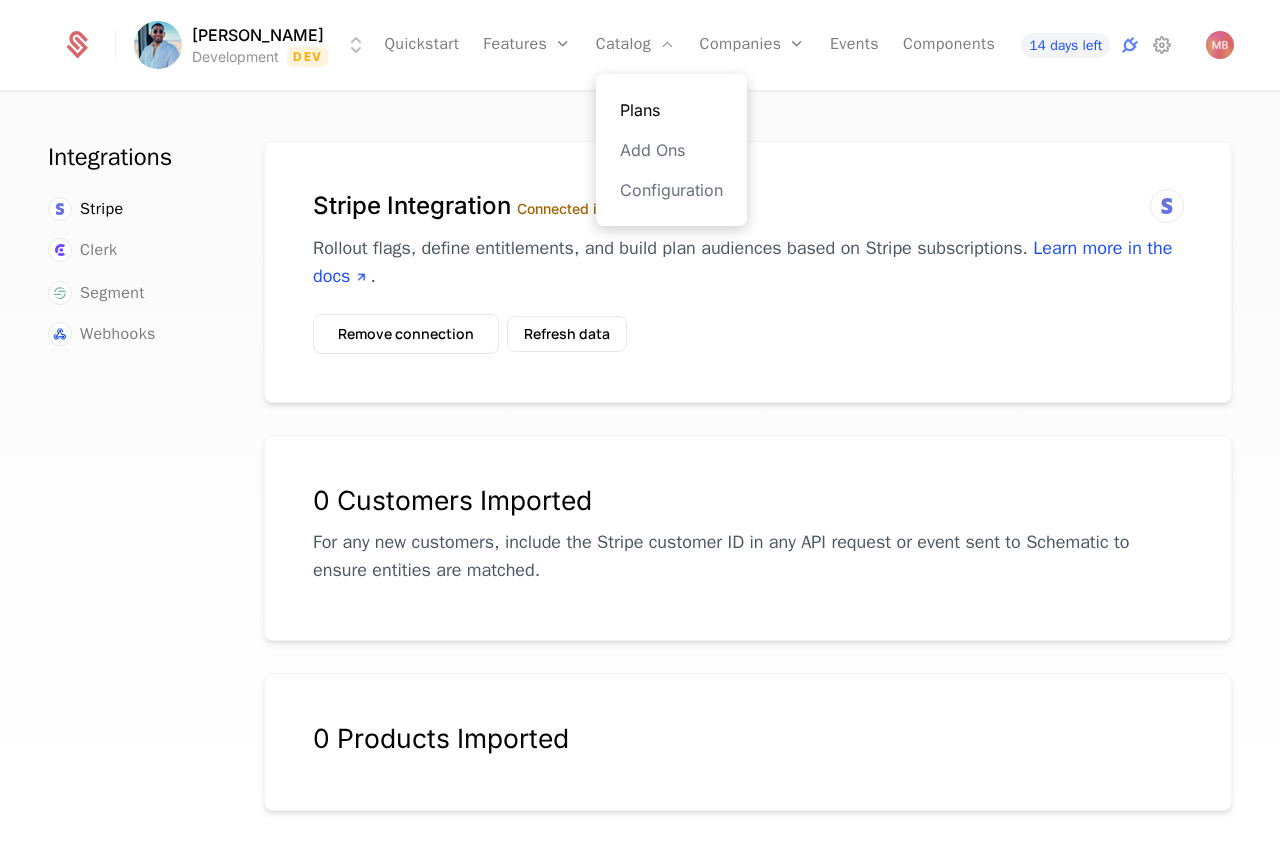 click on "Plans" at bounding box center [671, 110] 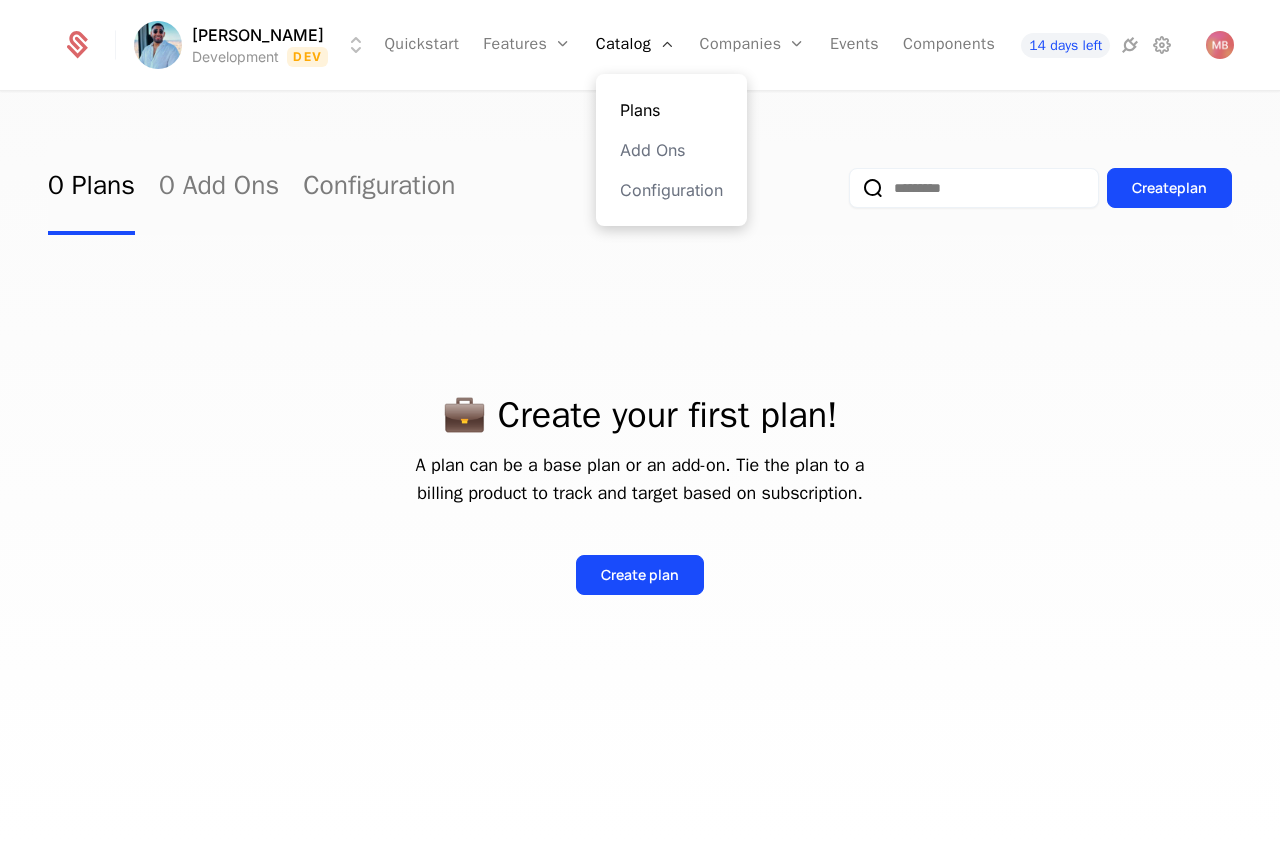 click on "Plans" at bounding box center (671, 110) 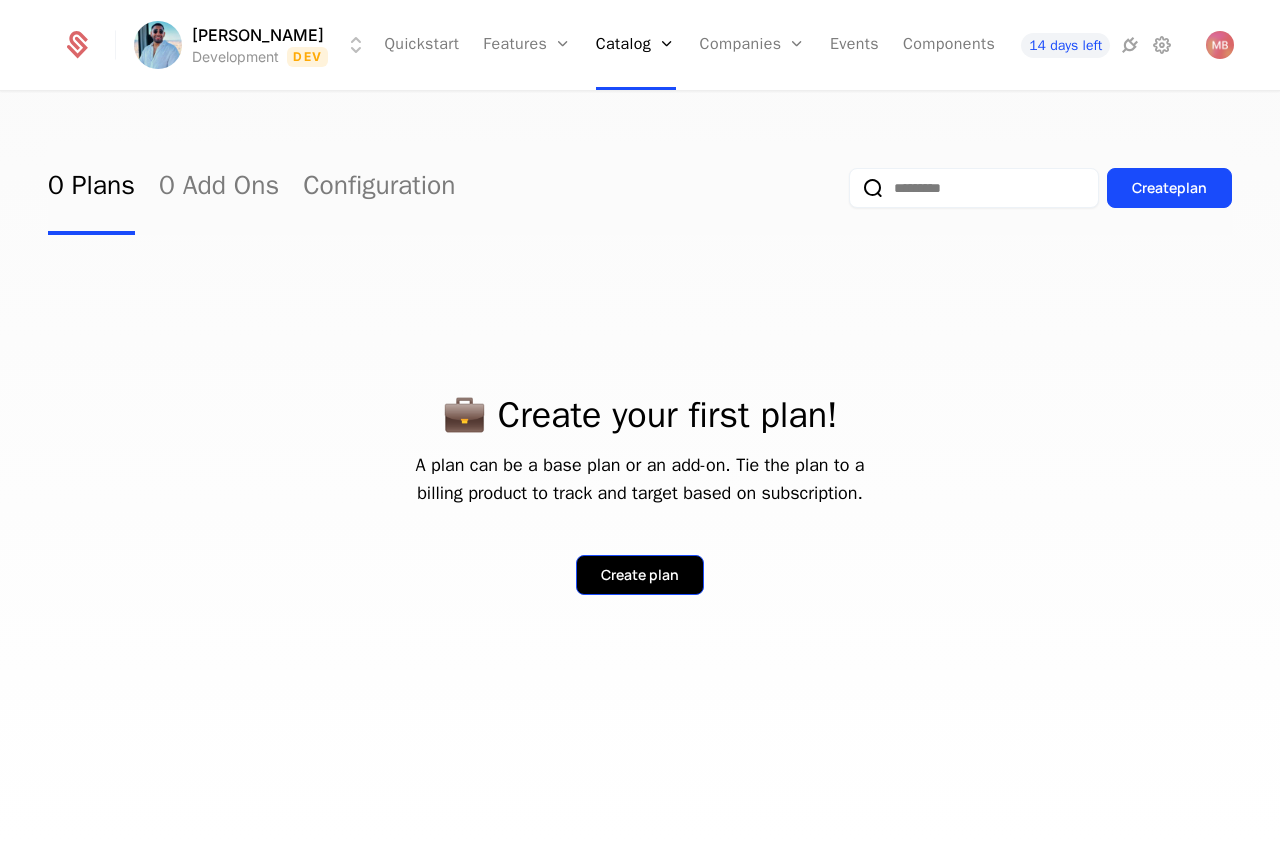 click on "Create plan" at bounding box center [640, 575] 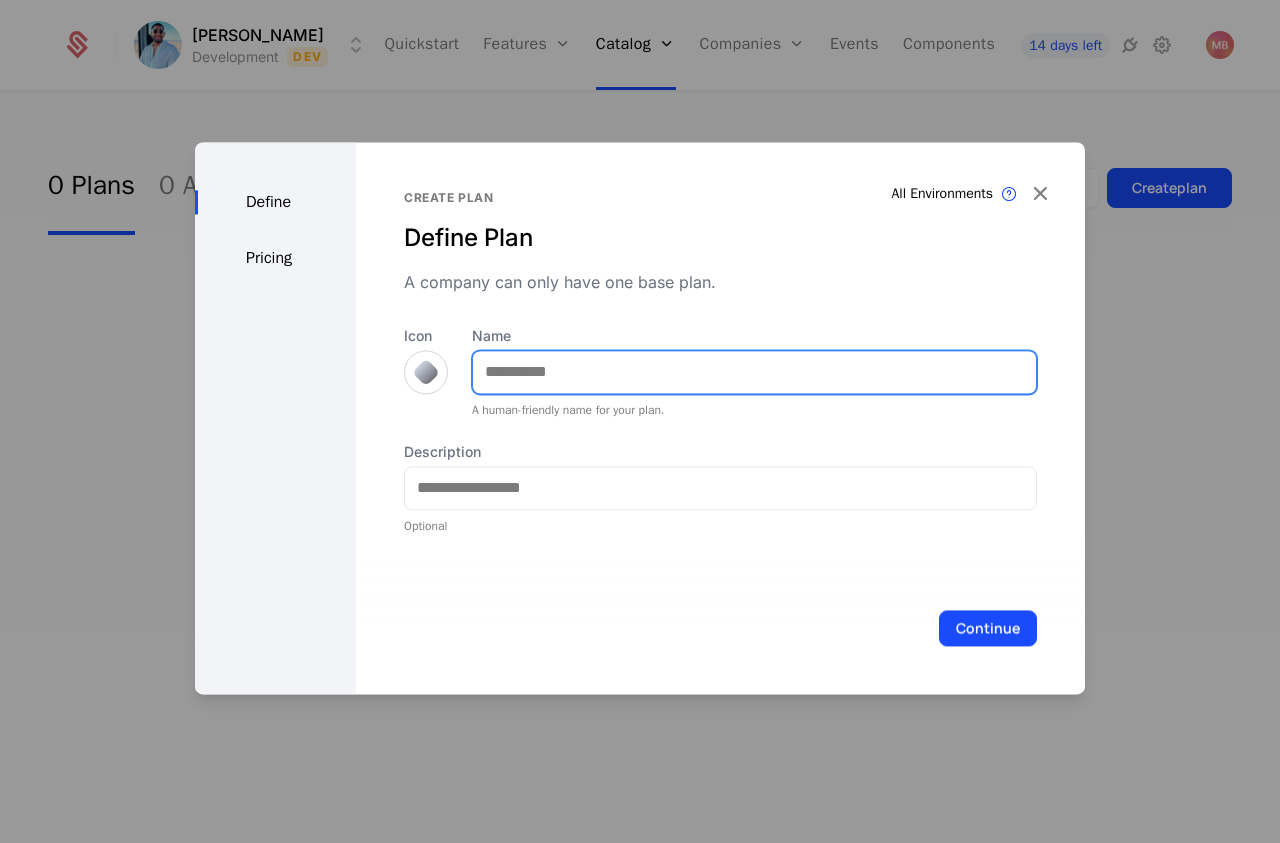 click on "Name" at bounding box center (754, 372) 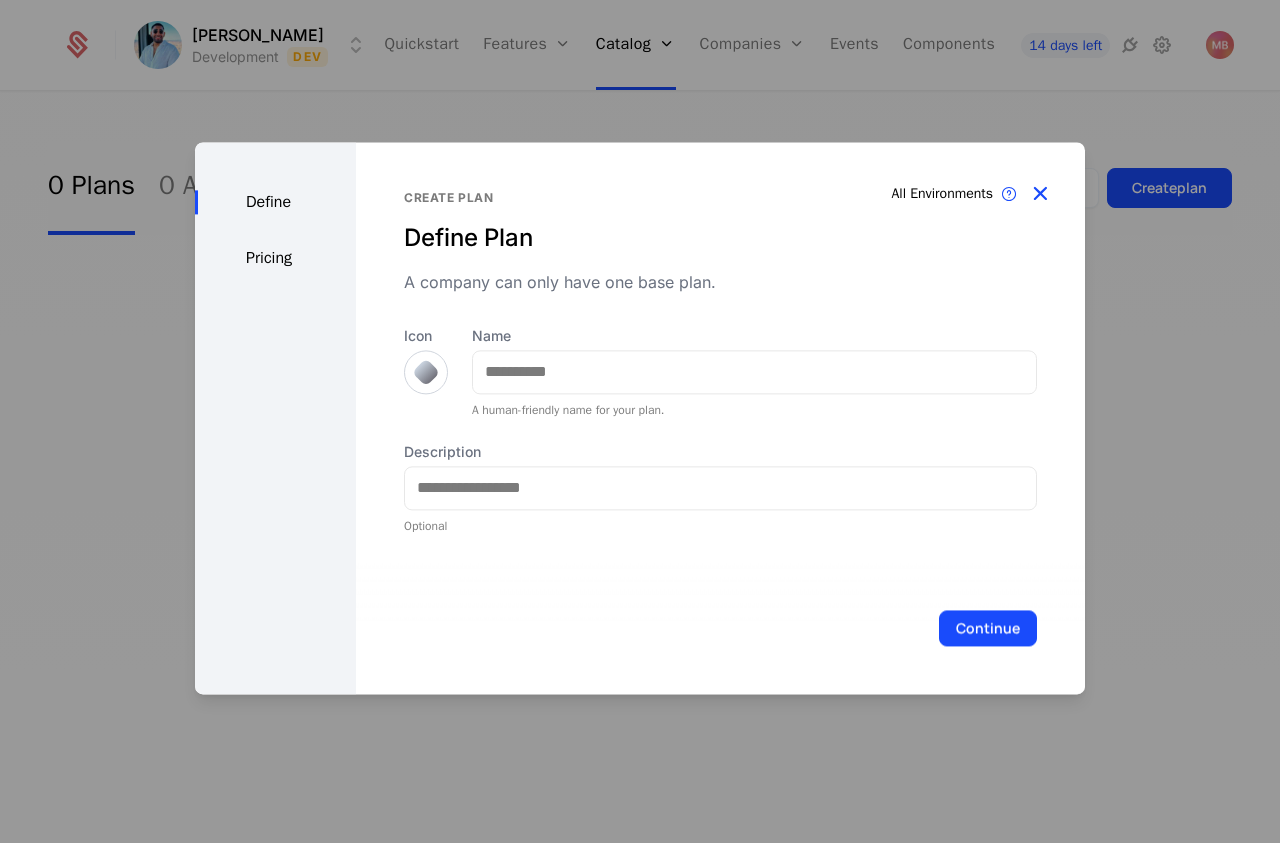 click on "Define Pricing All Environments Plan exist in all environments Create plan Define Plan A company can only have one base plan. Icon Name A human-friendly name for your plan. Description Optional Continue" at bounding box center [640, 418] 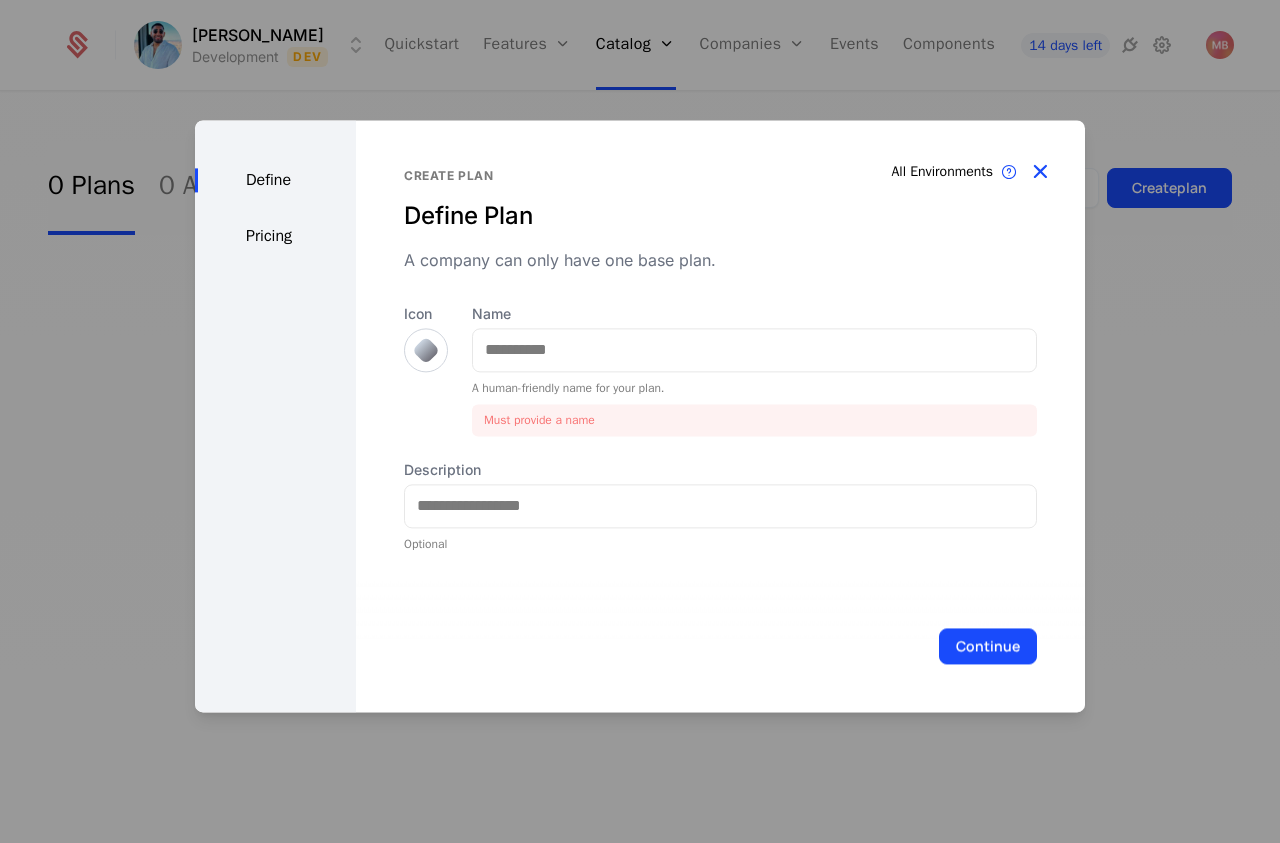 click at bounding box center (1040, 172) 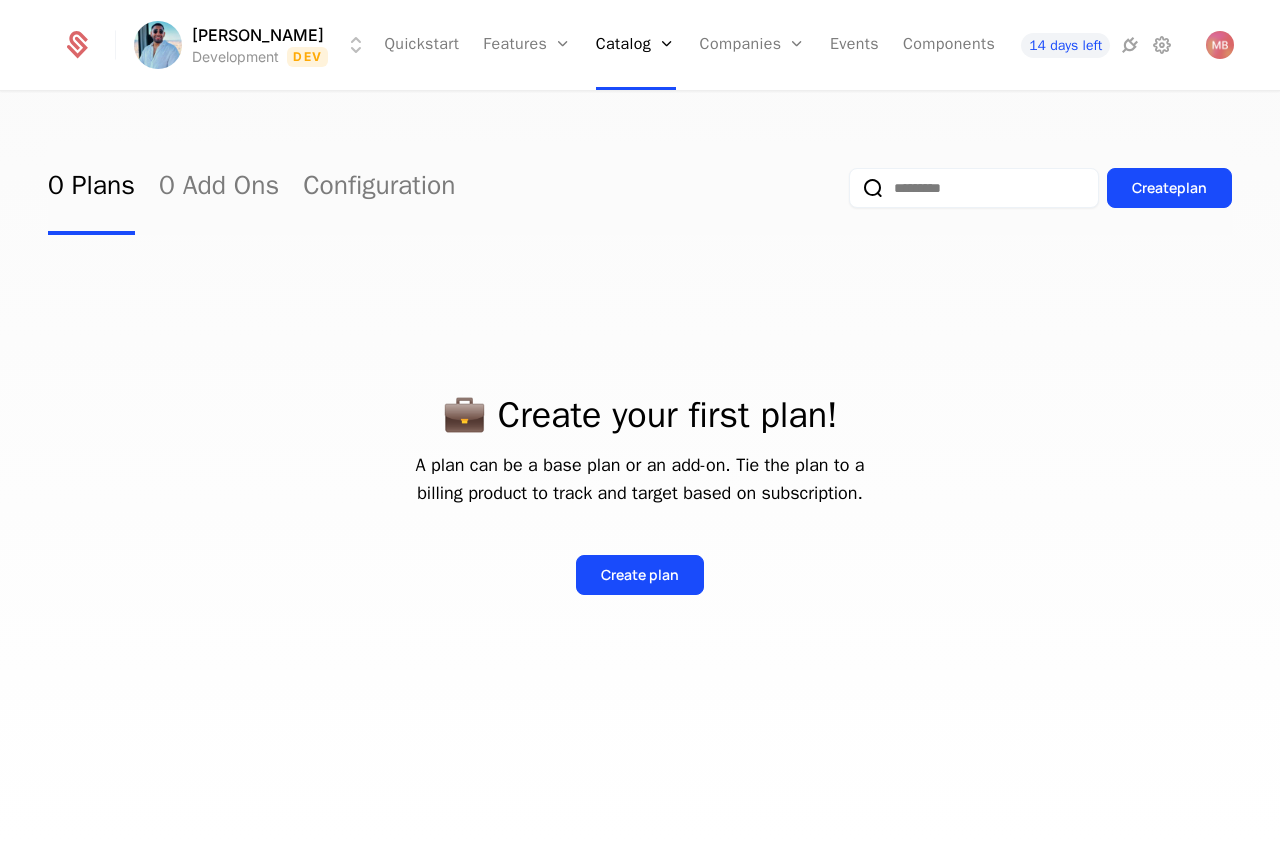 click on "Create plan" at bounding box center (640, 559) 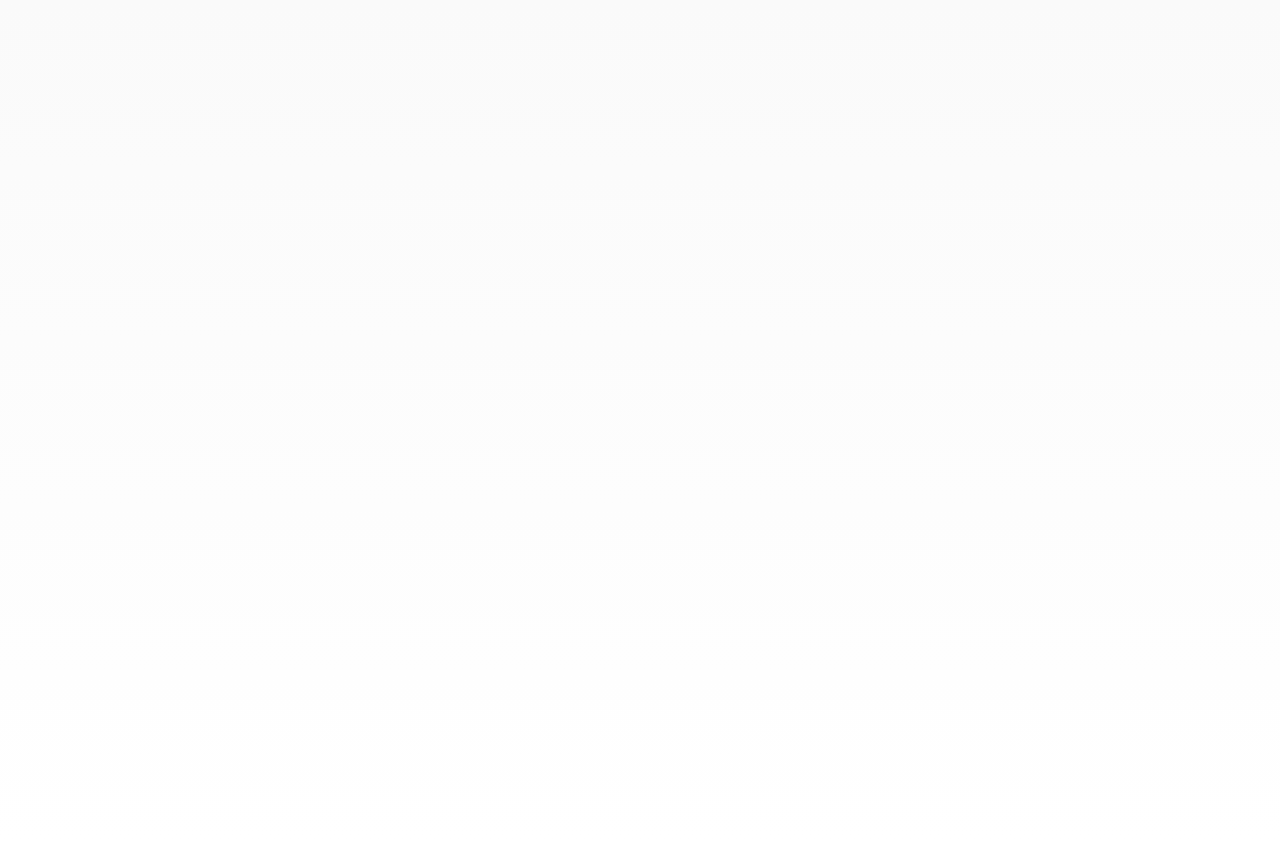 scroll, scrollTop: 0, scrollLeft: 0, axis: both 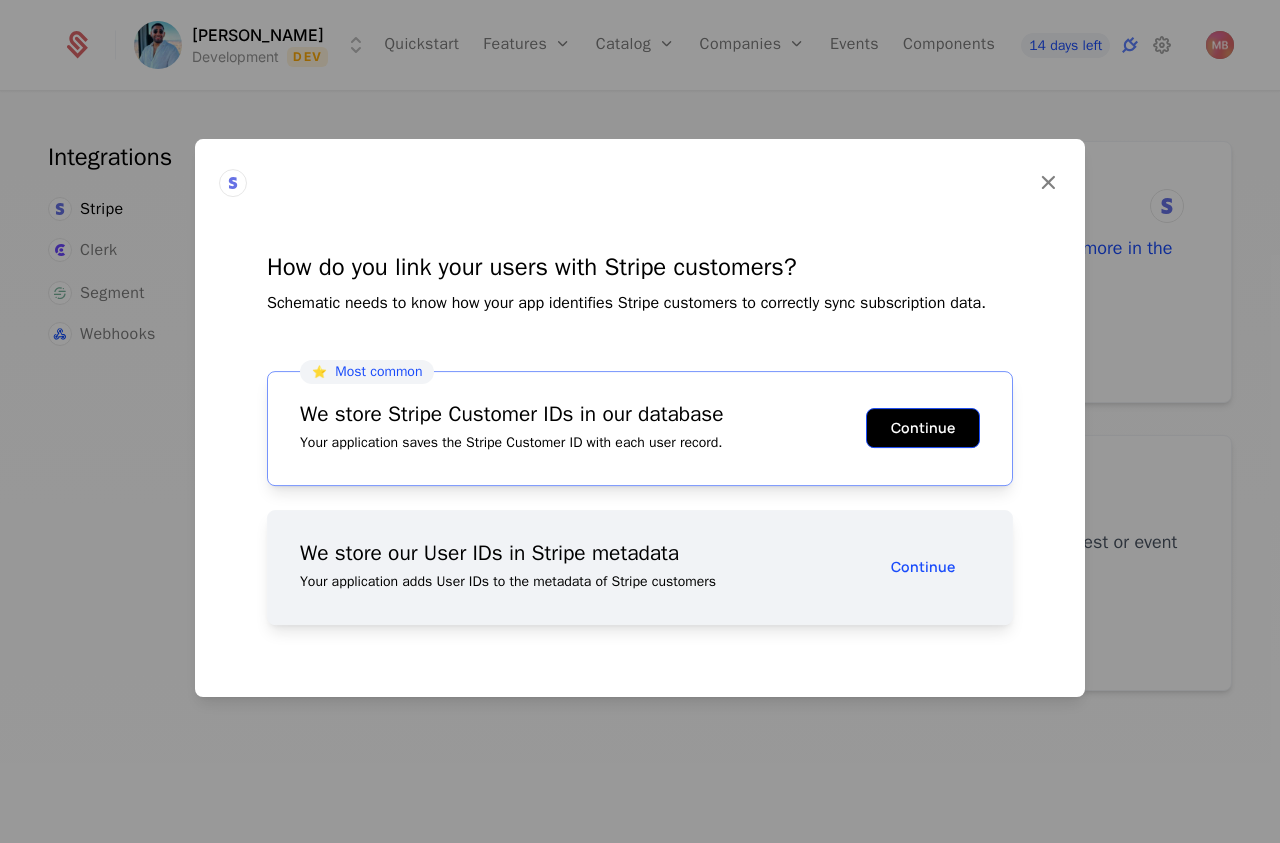 click on "Continue" at bounding box center (923, 428) 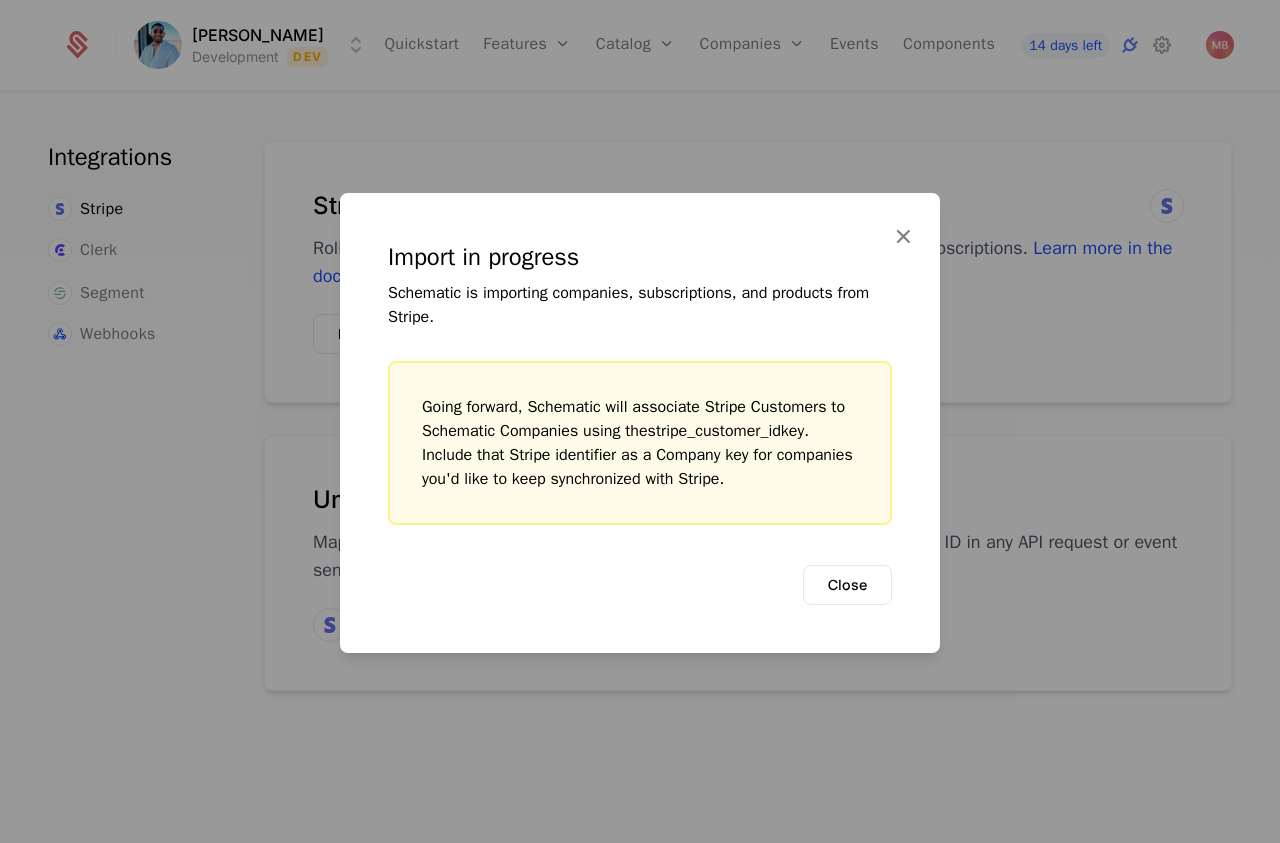 drag, startPoint x: 711, startPoint y: 229, endPoint x: 694, endPoint y: 260, distance: 35.35534 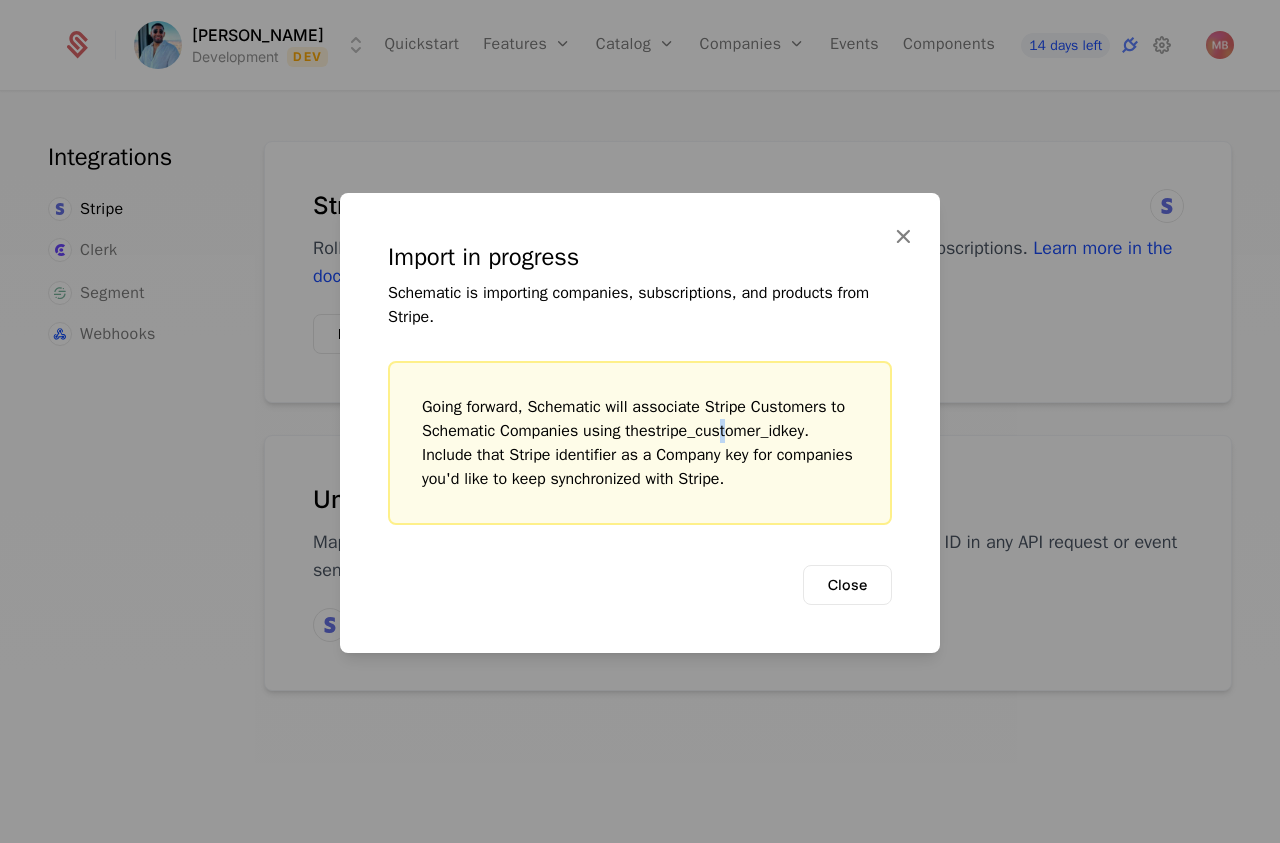 click on "stripe_customer_id" at bounding box center (714, 431) 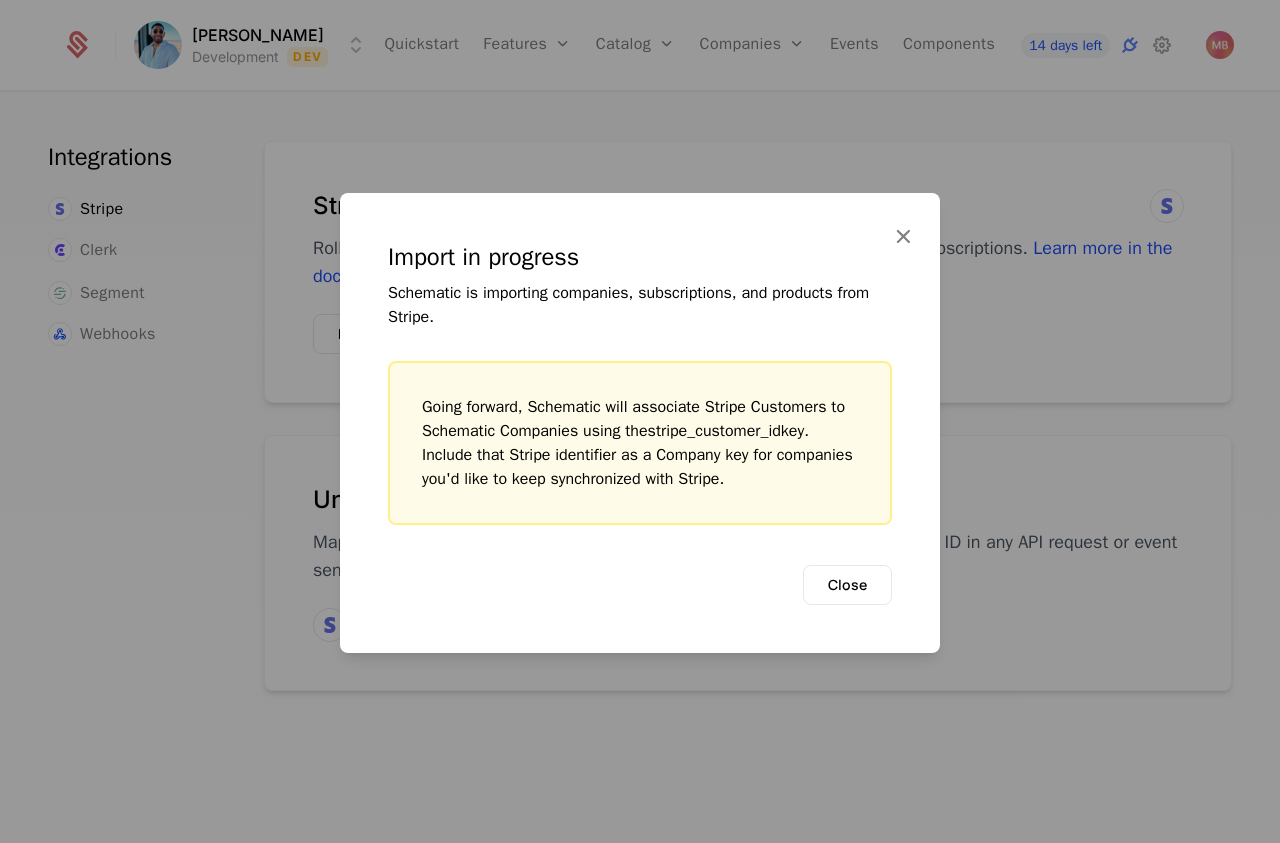 click on "Import in progress Schematic is importing companies, subscriptions, and products from Stripe.   Going forward, Schematic will associate Stripe Customers to Schematic Companies using the  stripe_customer_id  key. Include that Stripe identifier as a Company key for companies you'd like to keep synchronized with Stripe. Close" at bounding box center (640, 423) 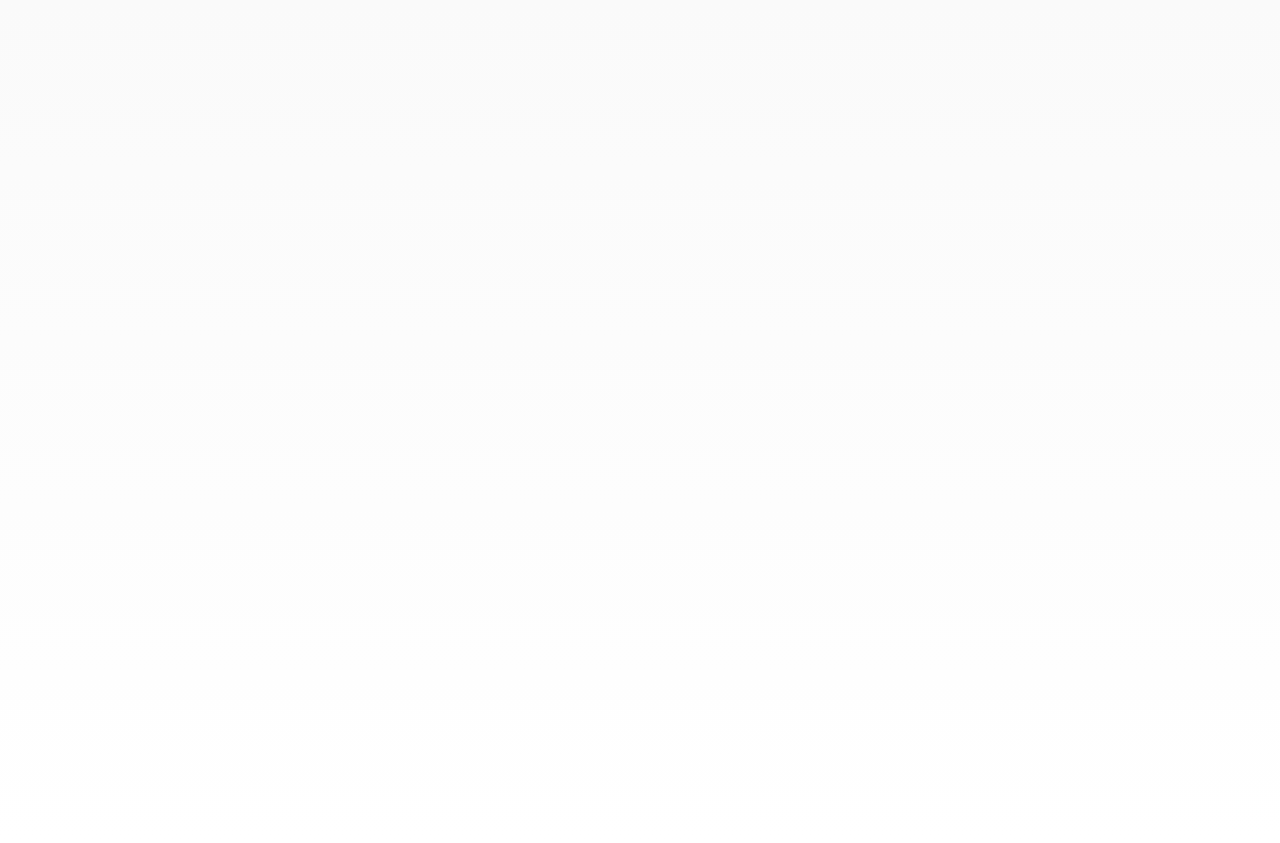 scroll, scrollTop: 0, scrollLeft: 0, axis: both 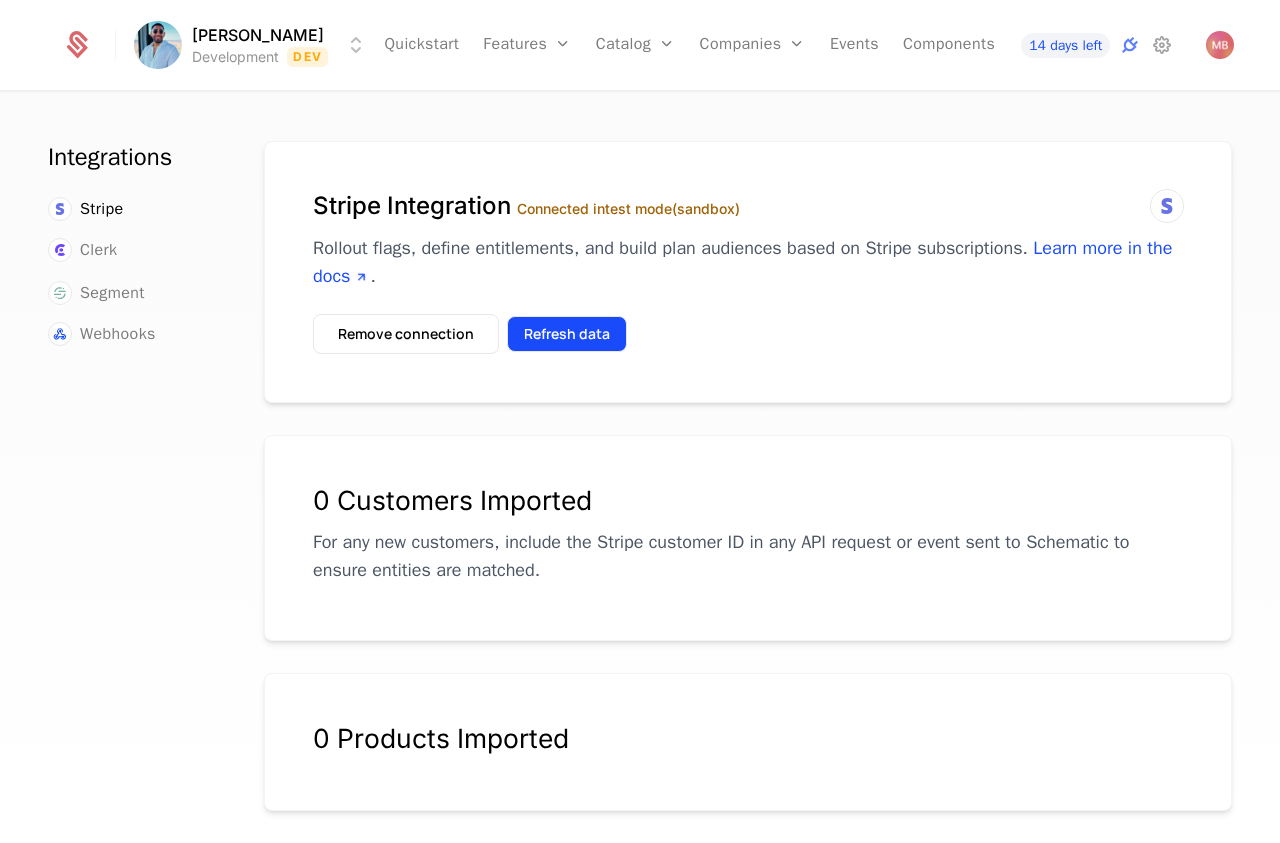 click on "Refresh data" at bounding box center (567, 334) 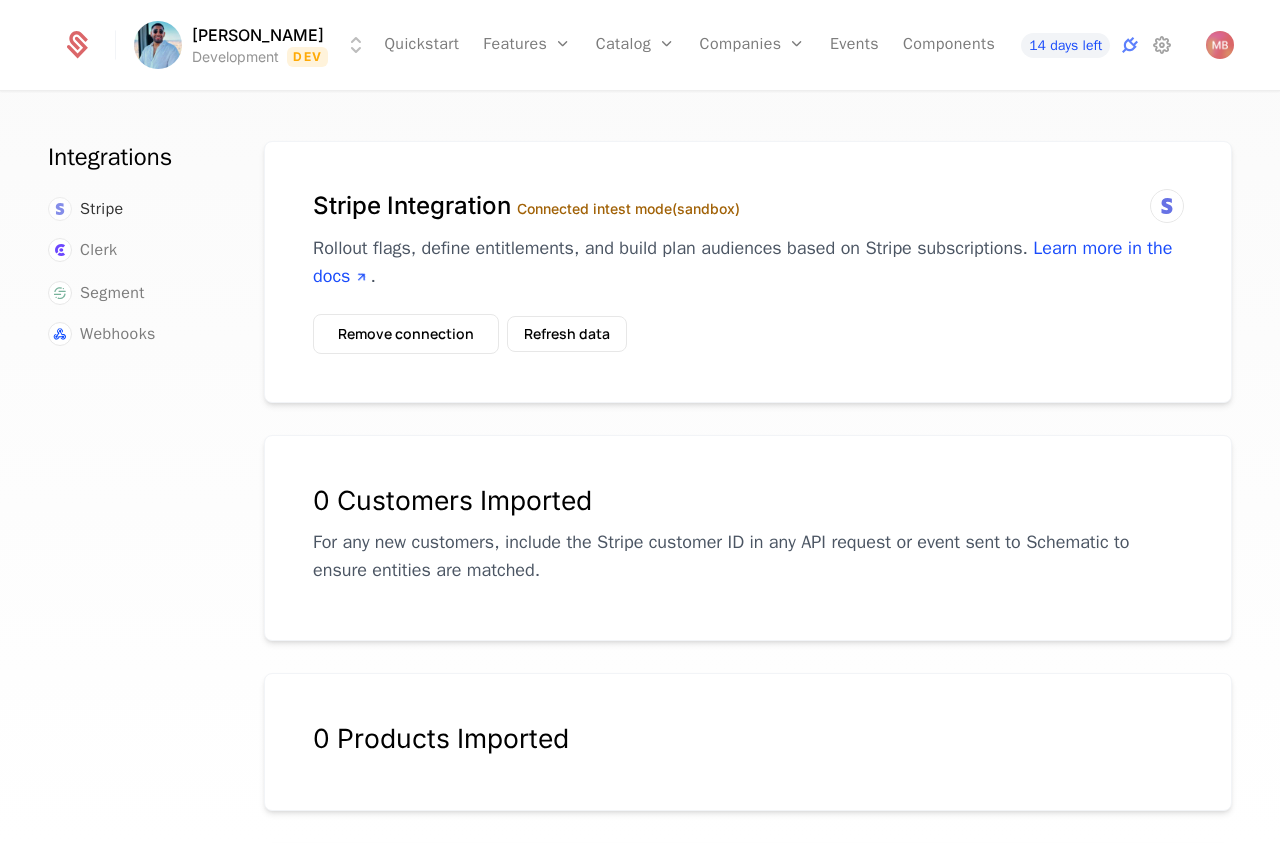 click on "Stripe" at bounding box center (102, 209) 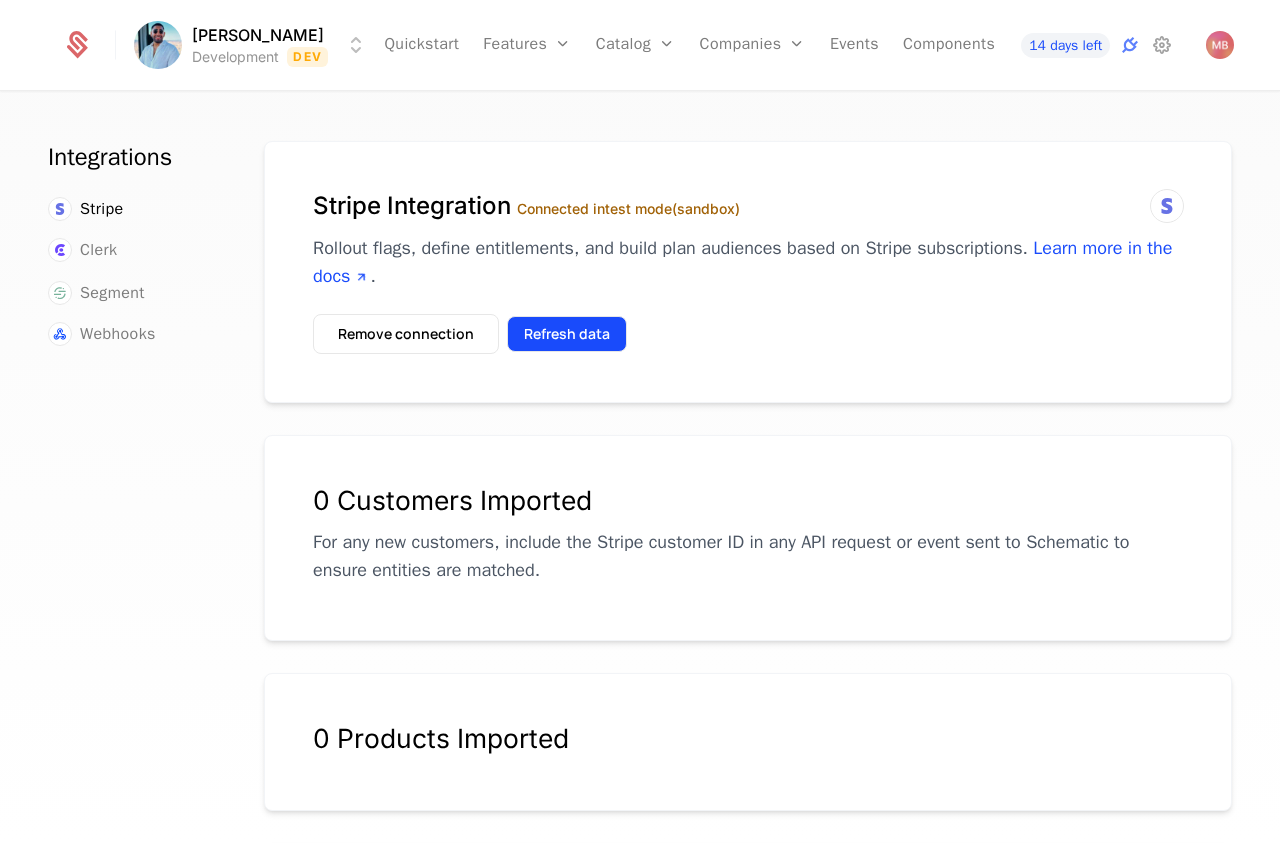 click on "Refresh data" at bounding box center [567, 334] 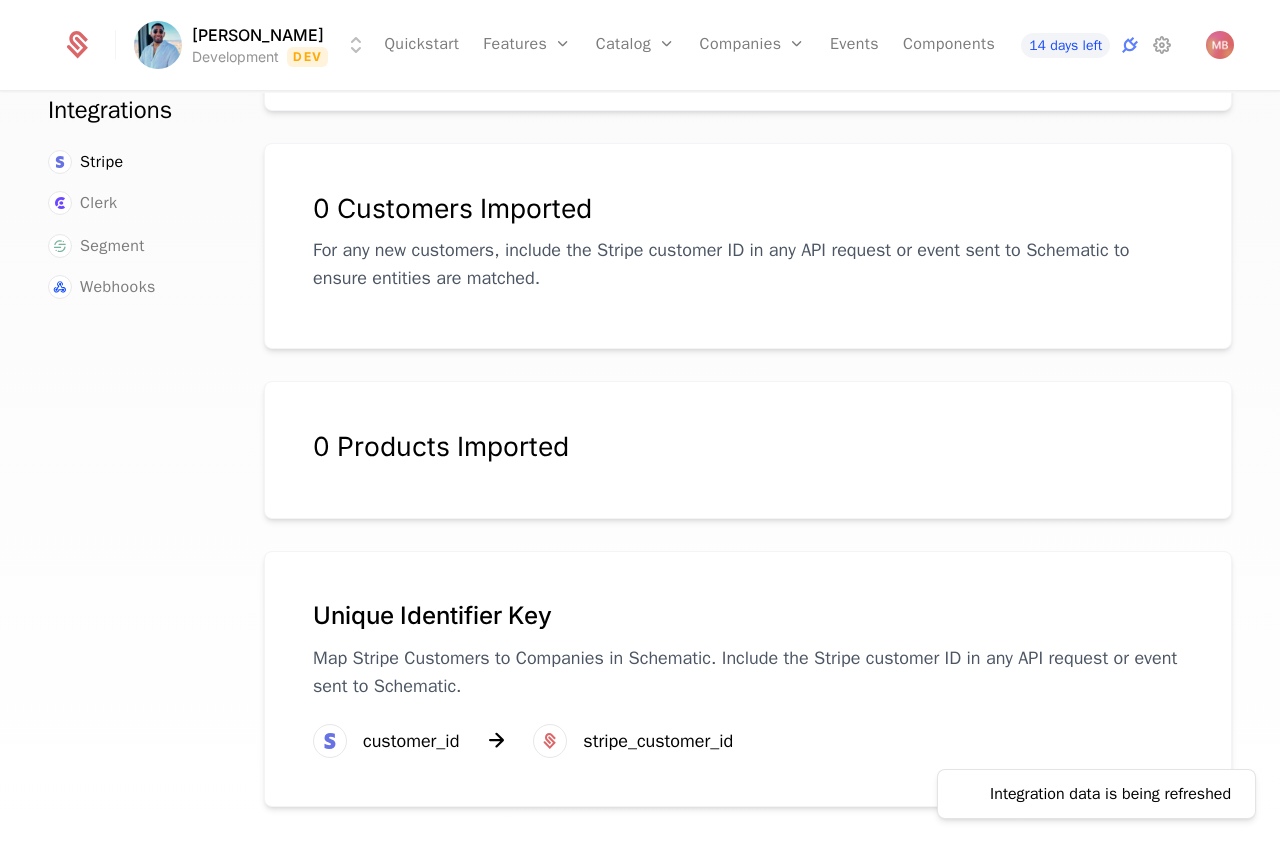 scroll, scrollTop: 0, scrollLeft: 0, axis: both 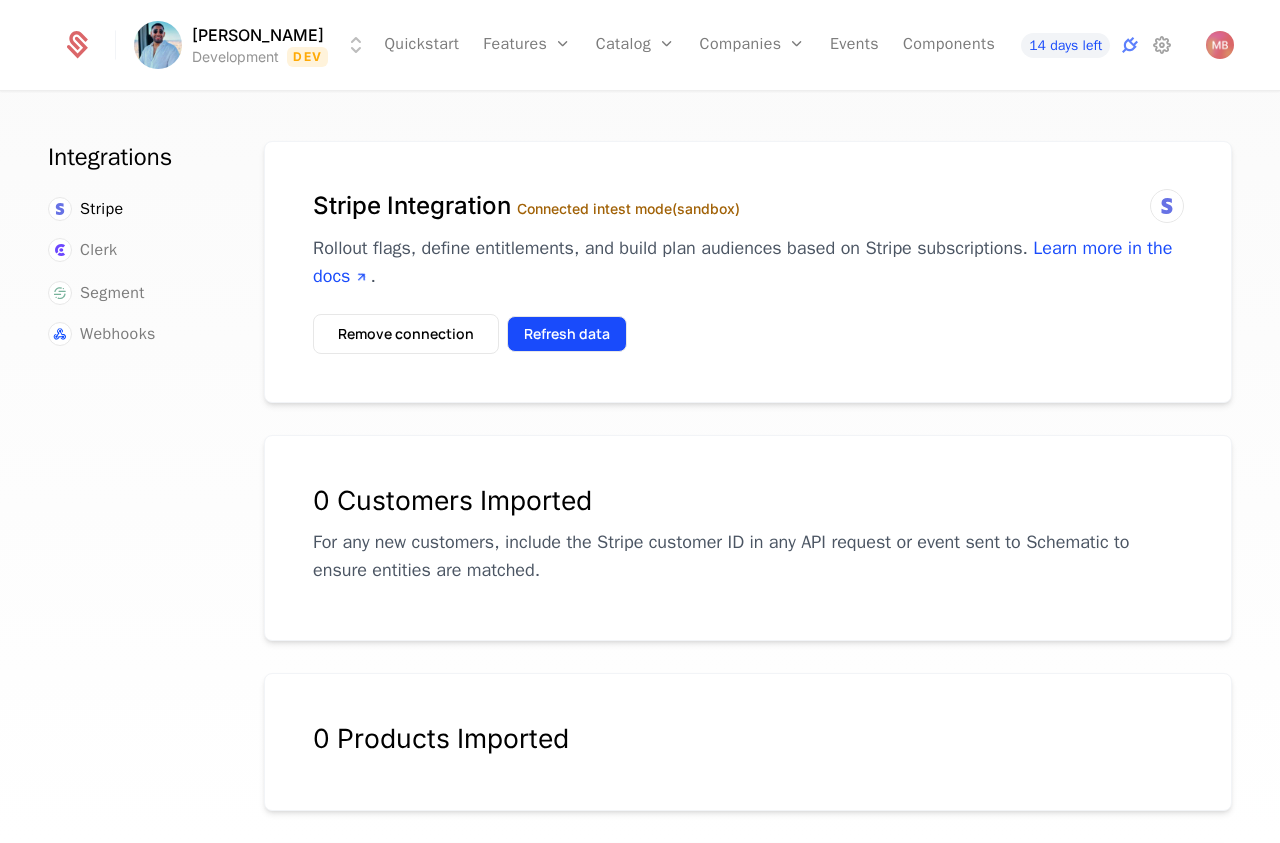 click on "Refresh data" at bounding box center [567, 334] 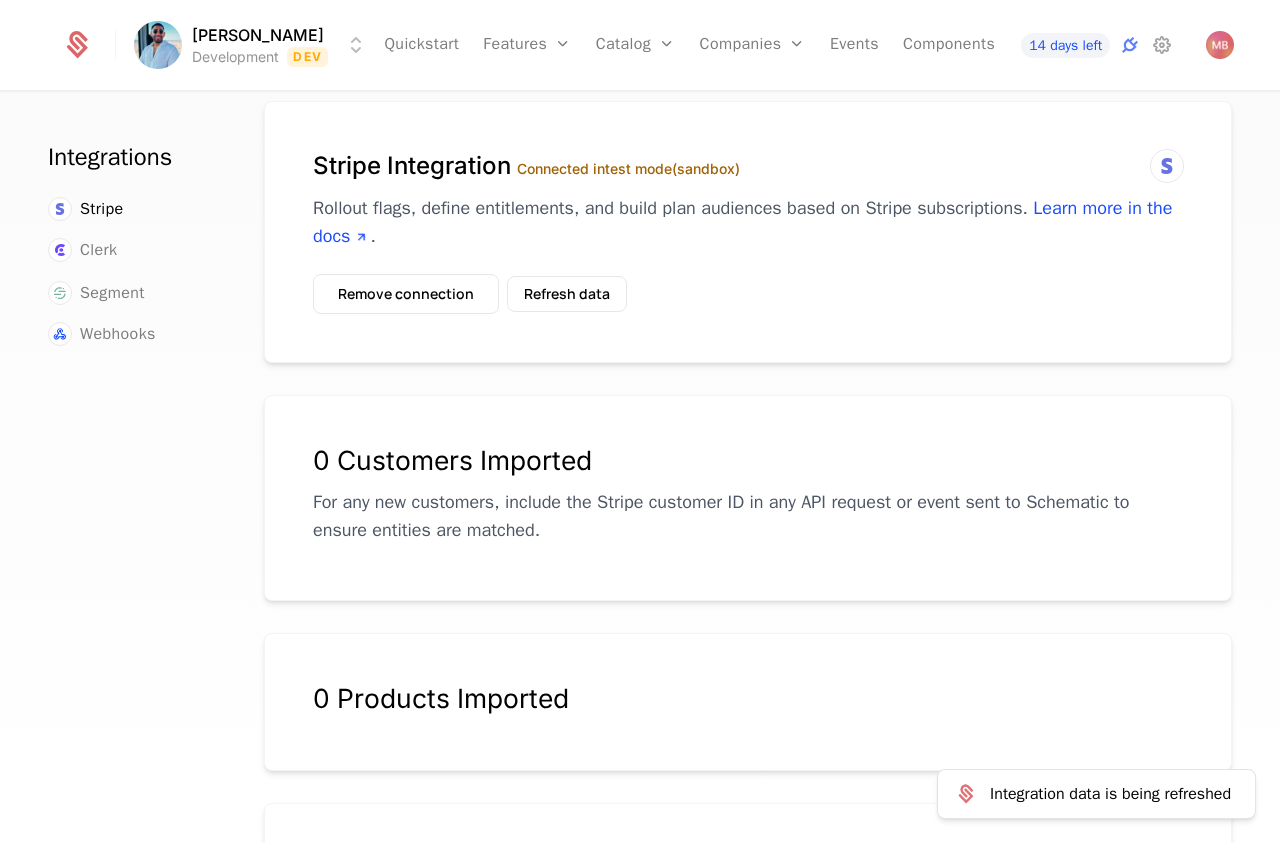 scroll, scrollTop: 0, scrollLeft: 0, axis: both 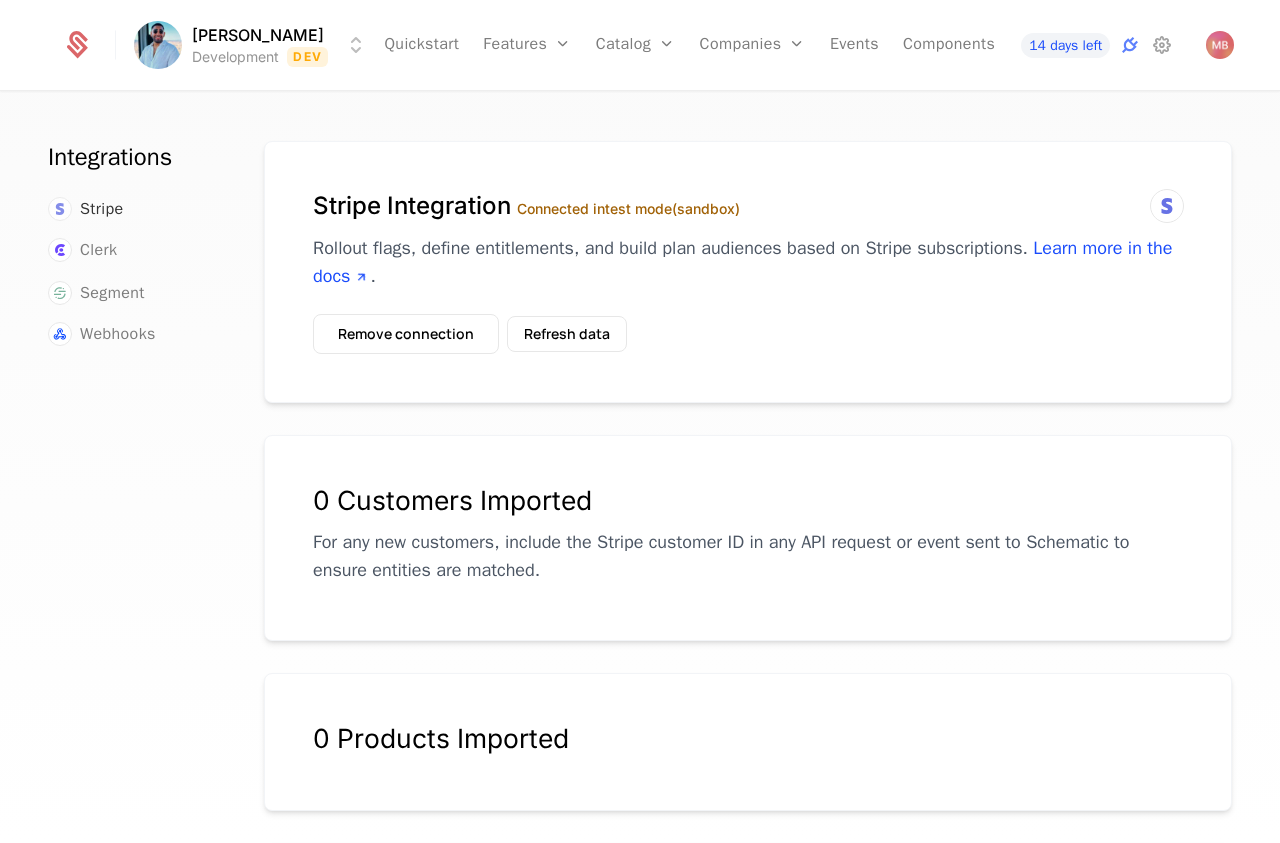 click on "Stripe" at bounding box center [102, 209] 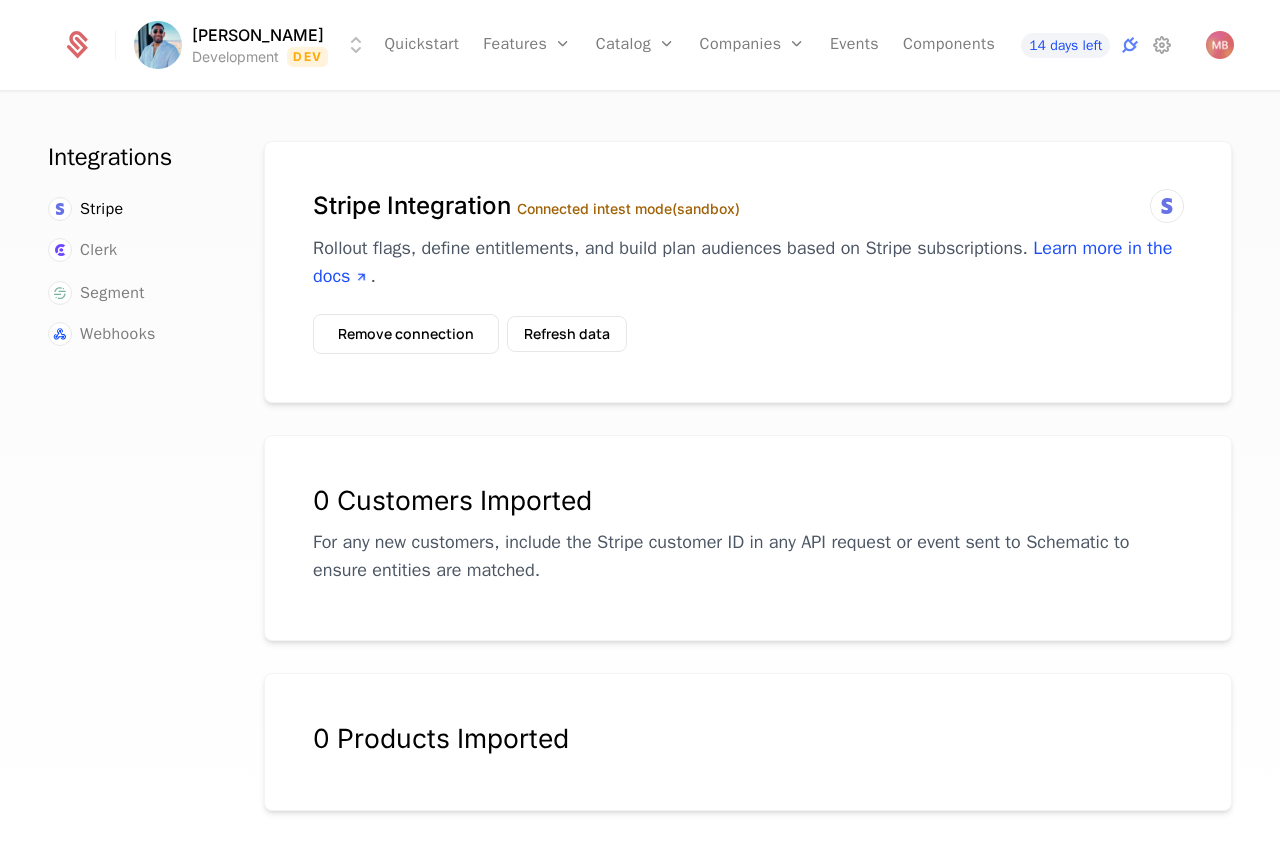 click on "Remove connection Refresh data" at bounding box center [470, 334] 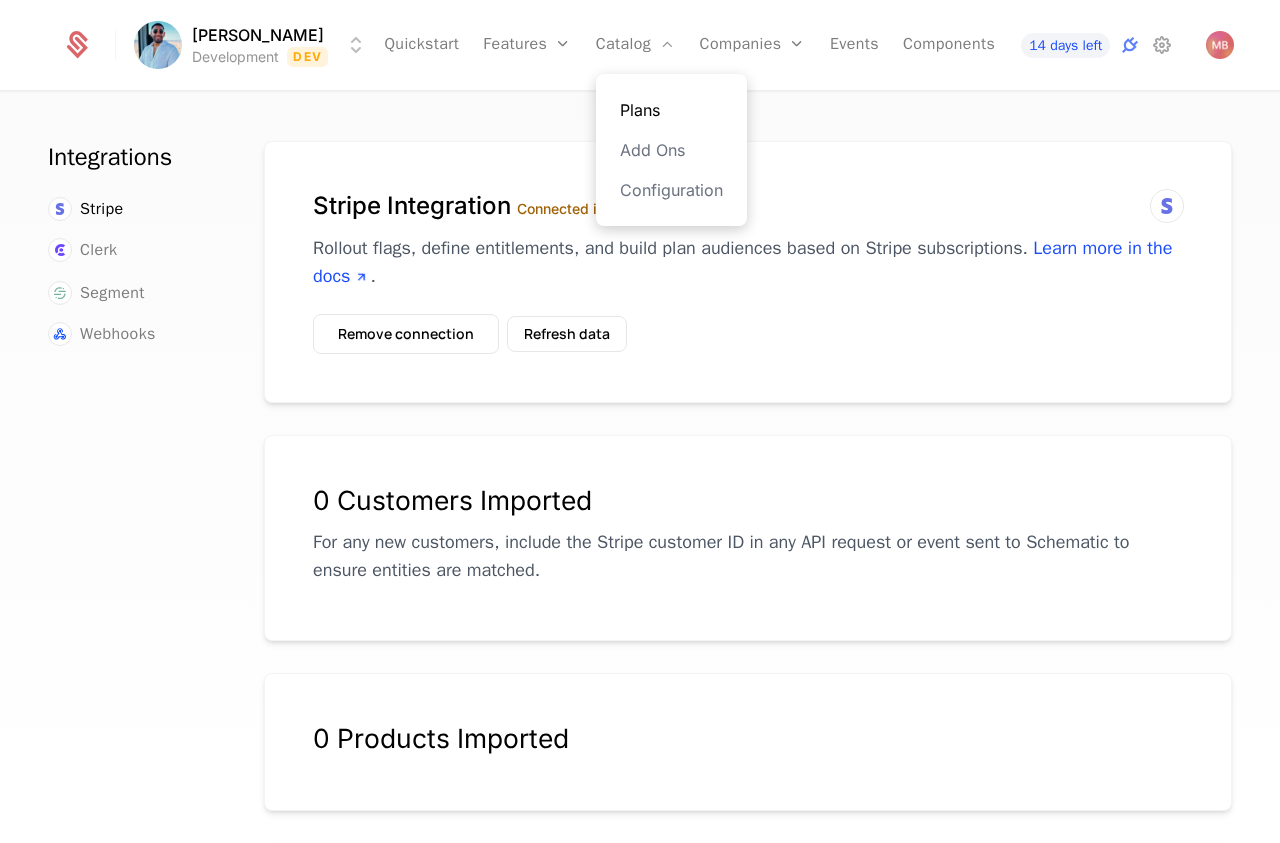 click on "Plans" at bounding box center [671, 110] 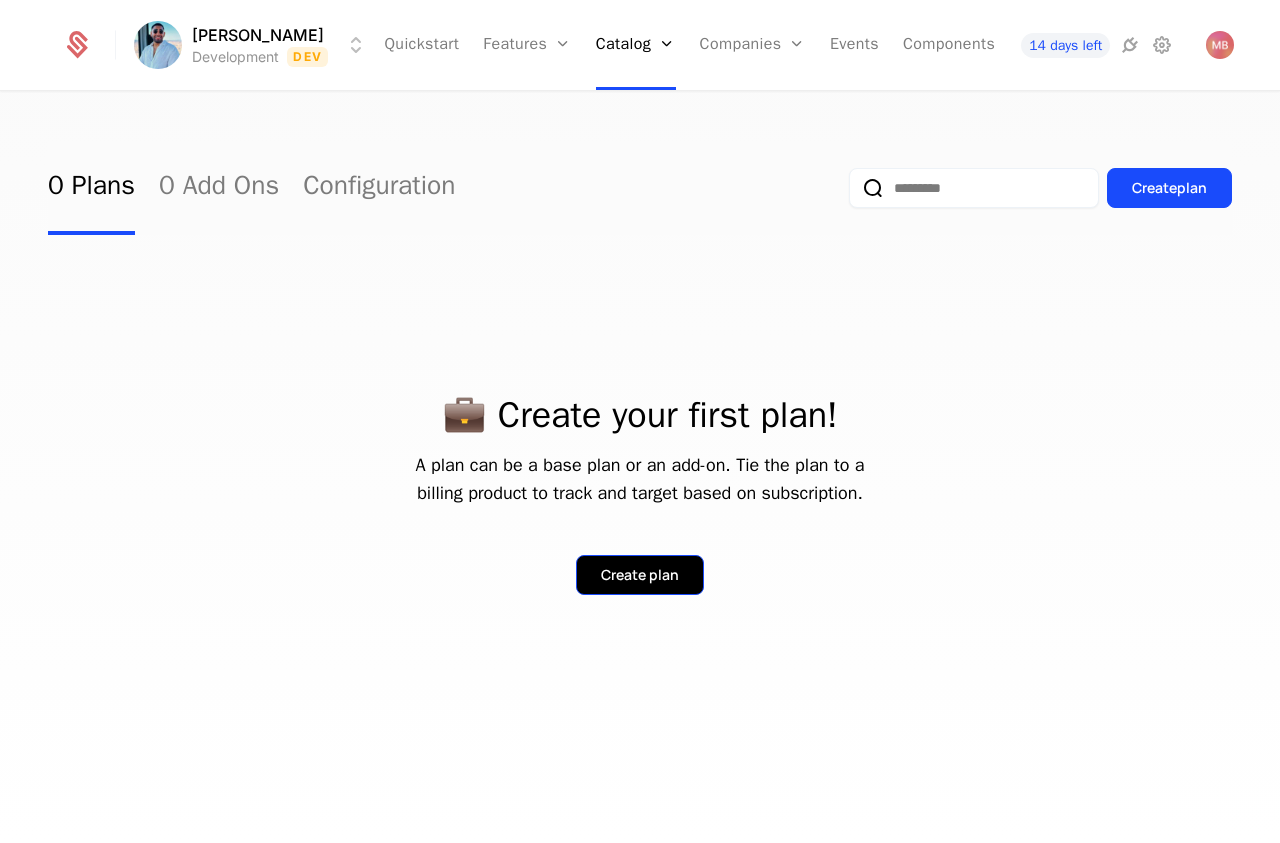 click on "Create plan" at bounding box center [640, 575] 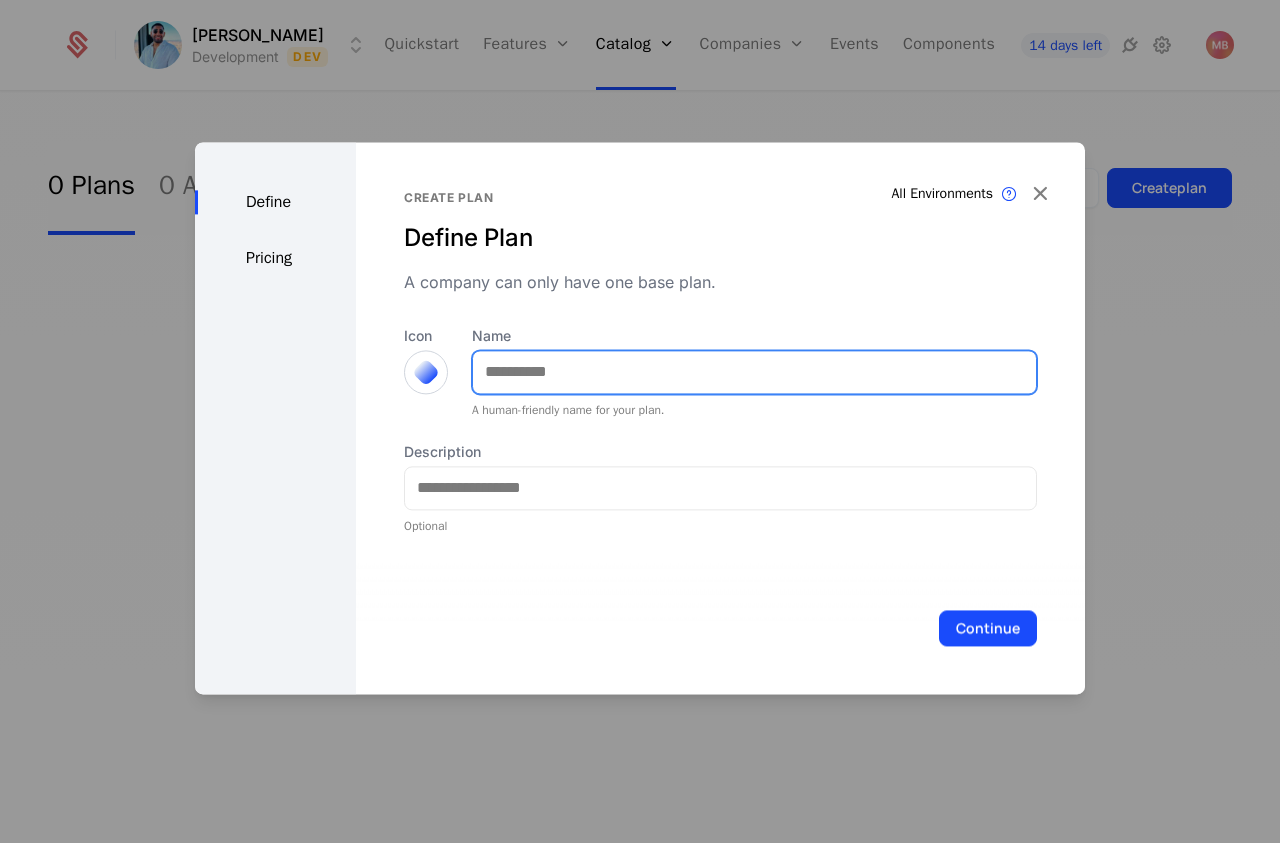 click on "Name" at bounding box center (754, 372) 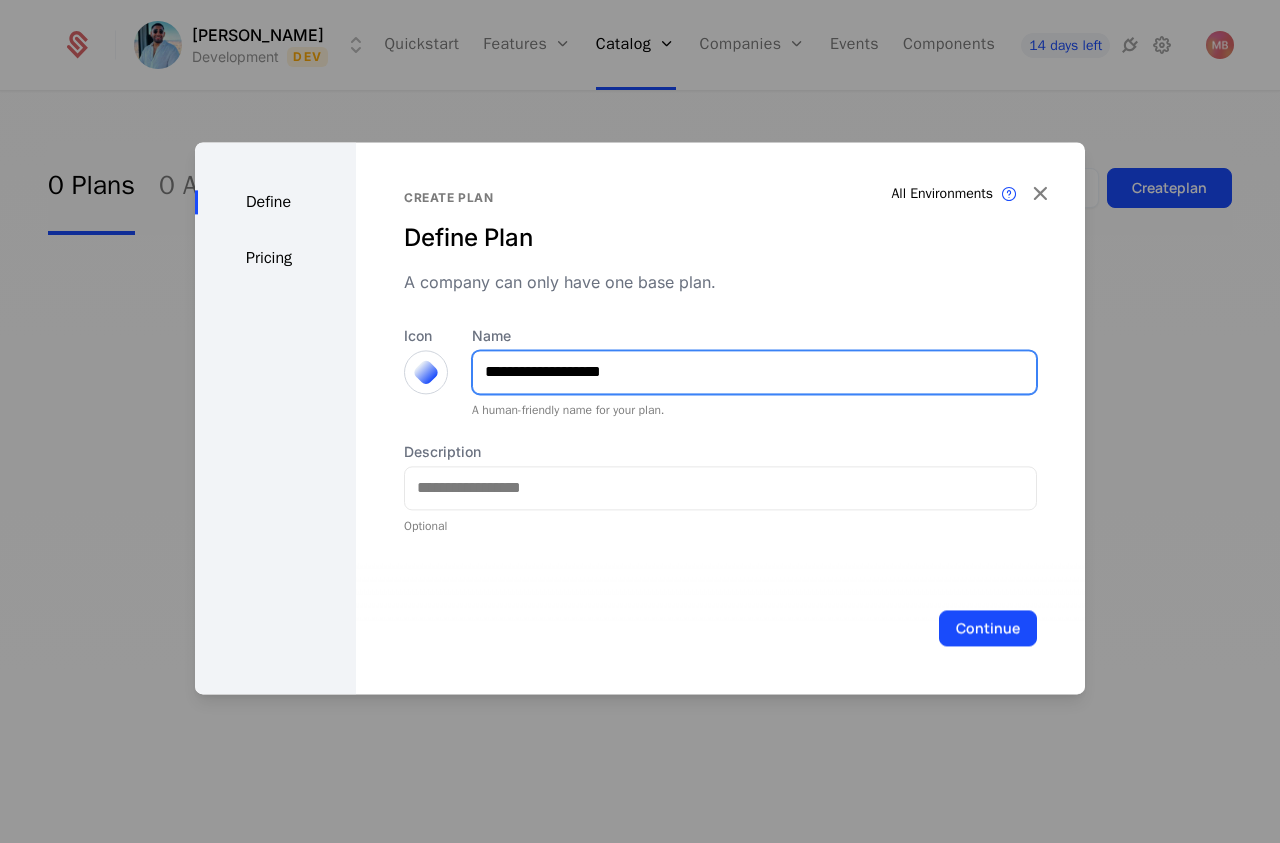 type on "**********" 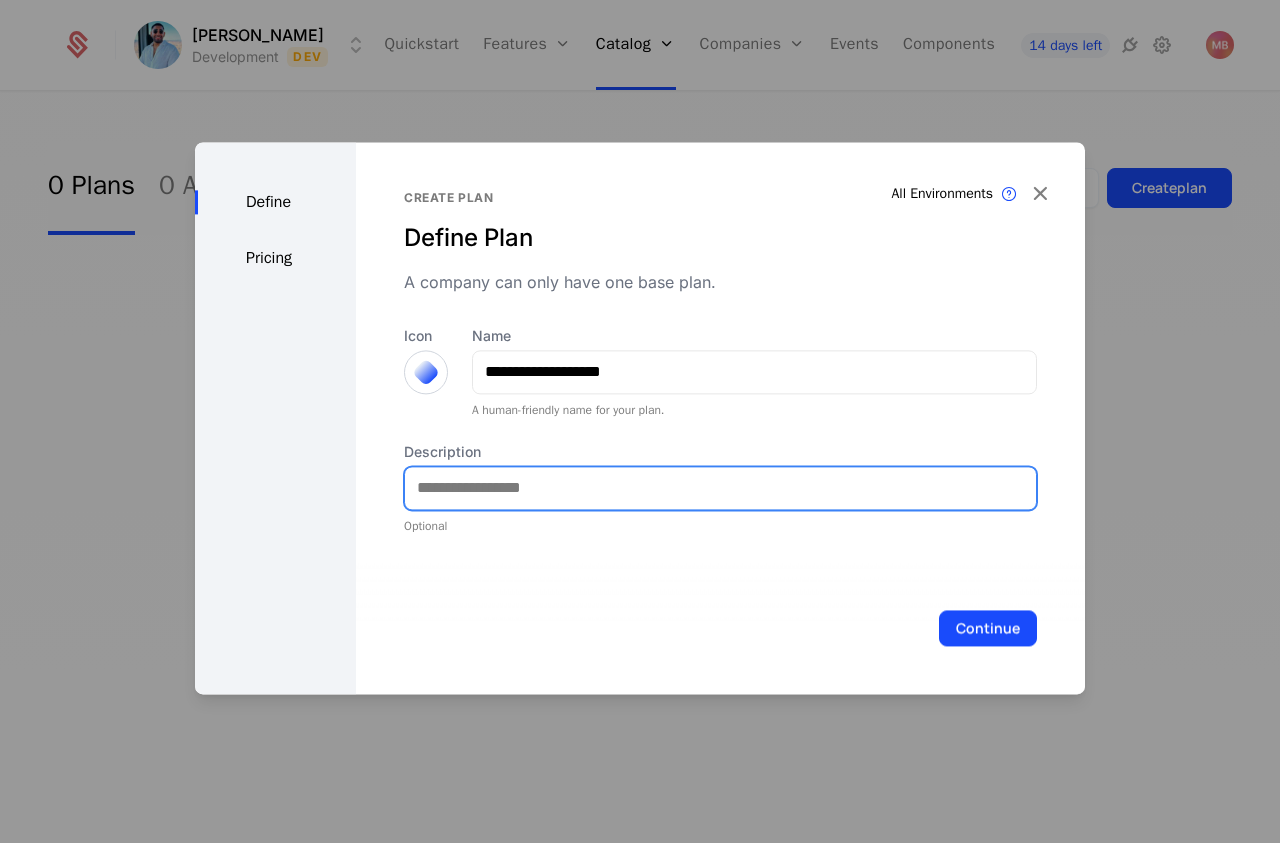 click on "Description" at bounding box center (720, 488) 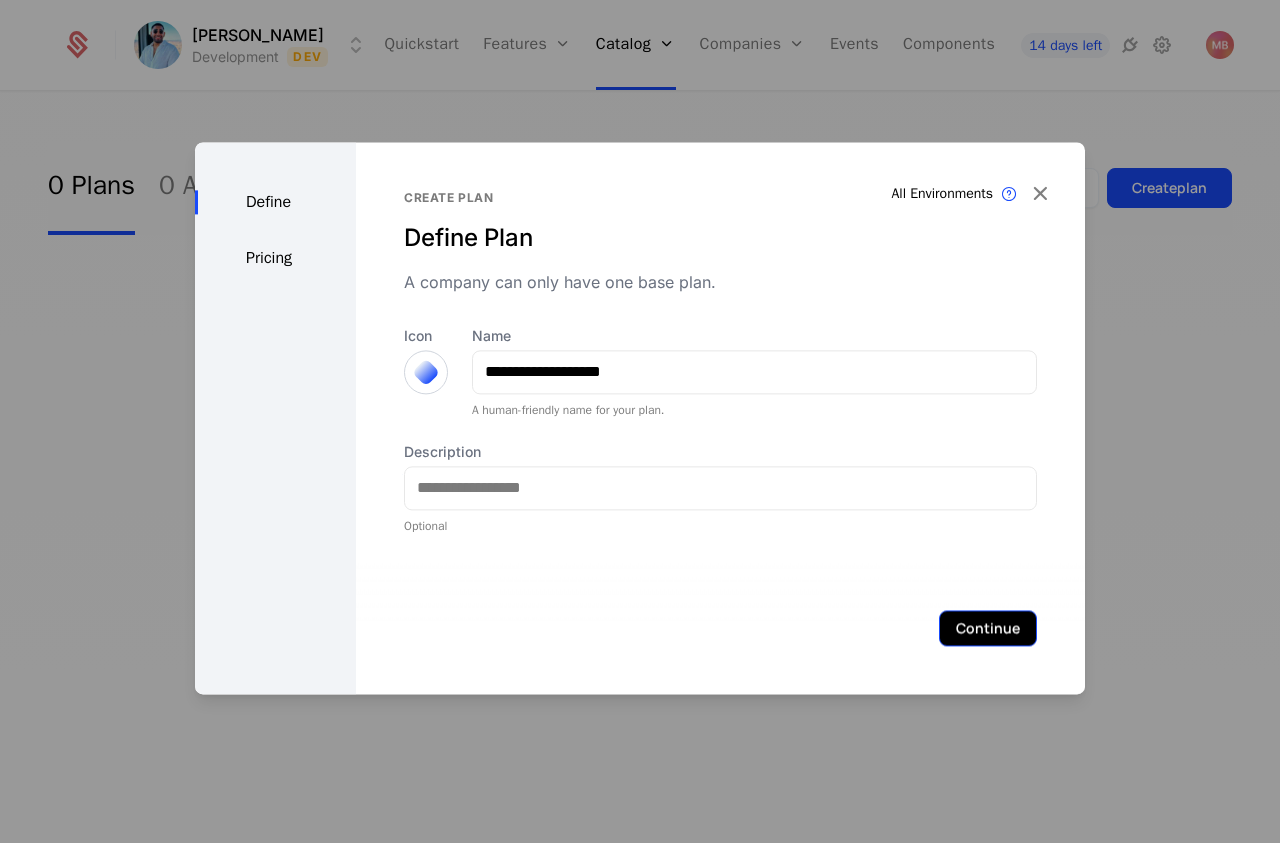 click on "Continue" at bounding box center [988, 628] 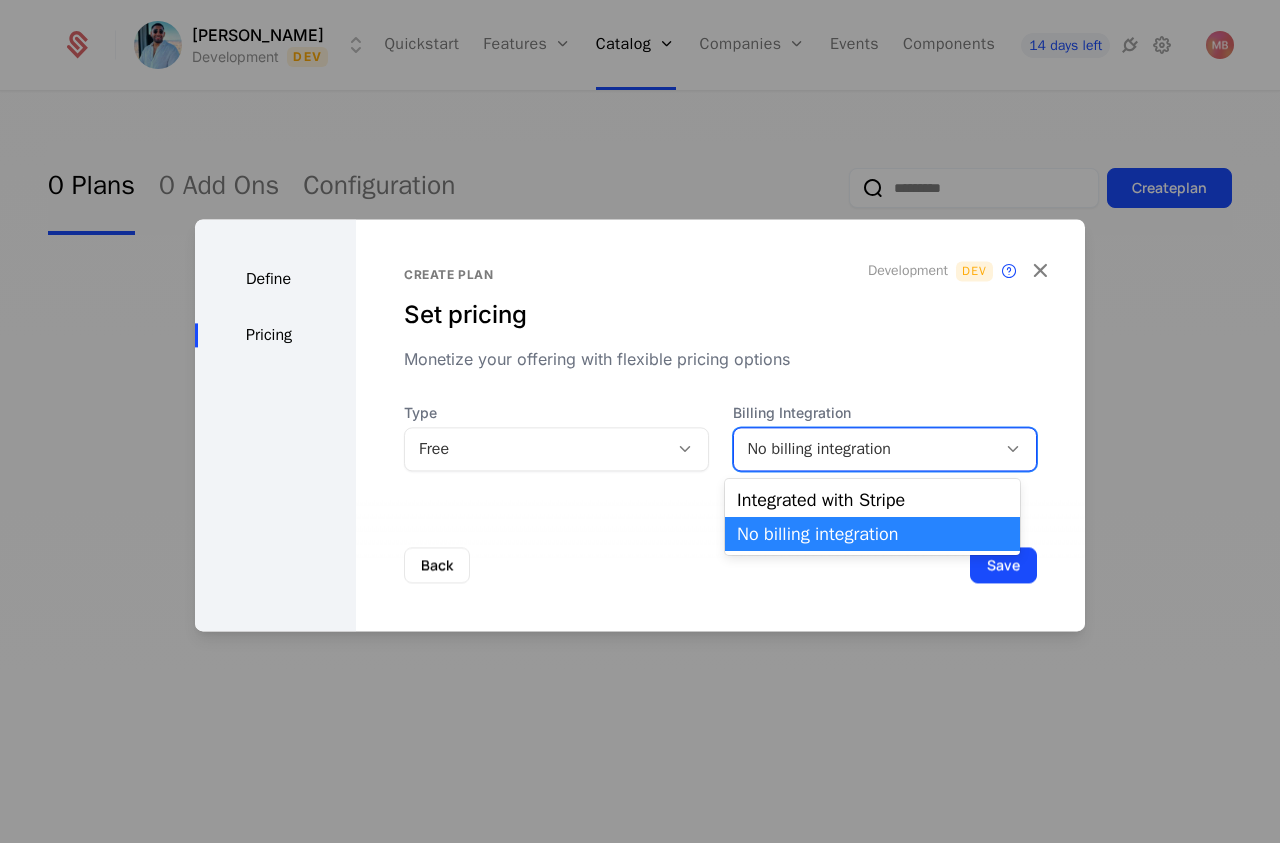click at bounding box center (1013, 449) 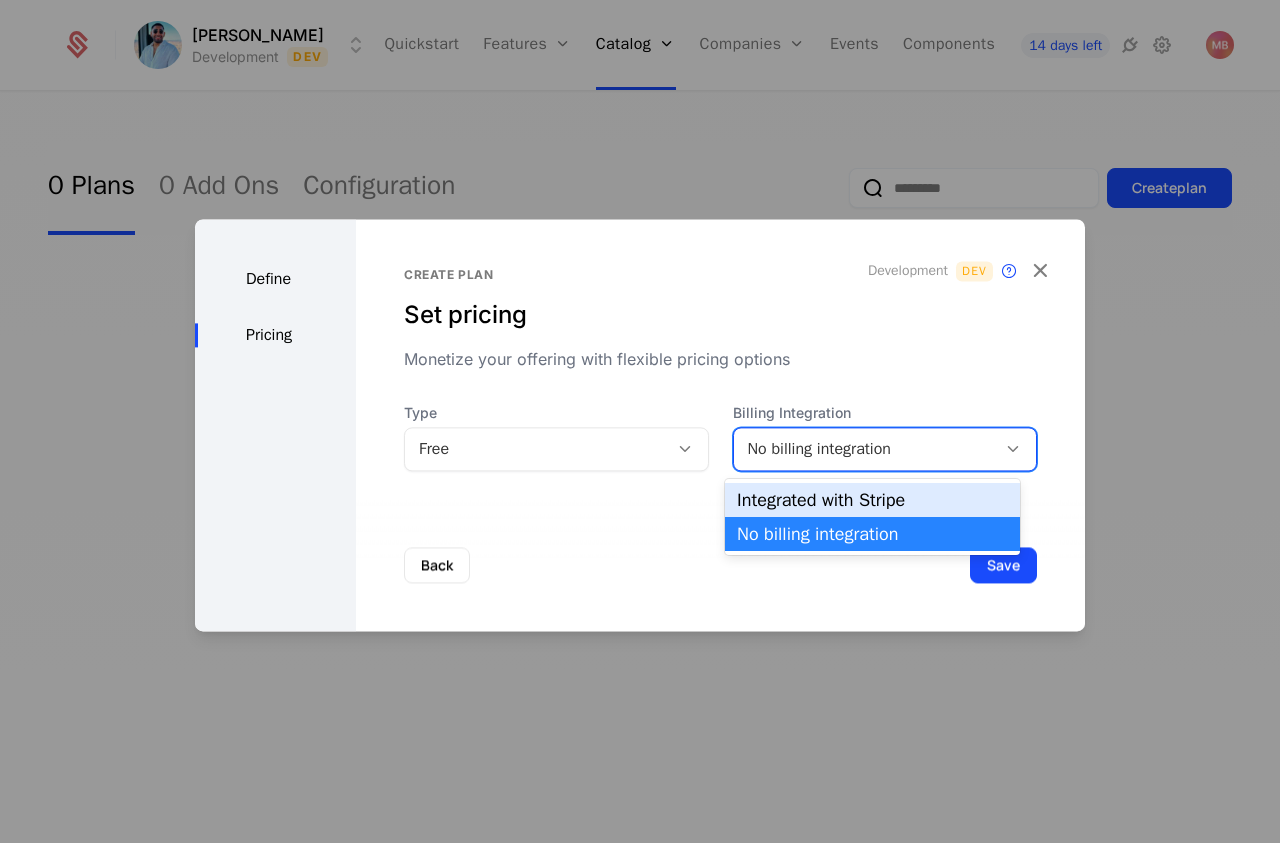 click on "Integrated with Stripe" at bounding box center [872, 500] 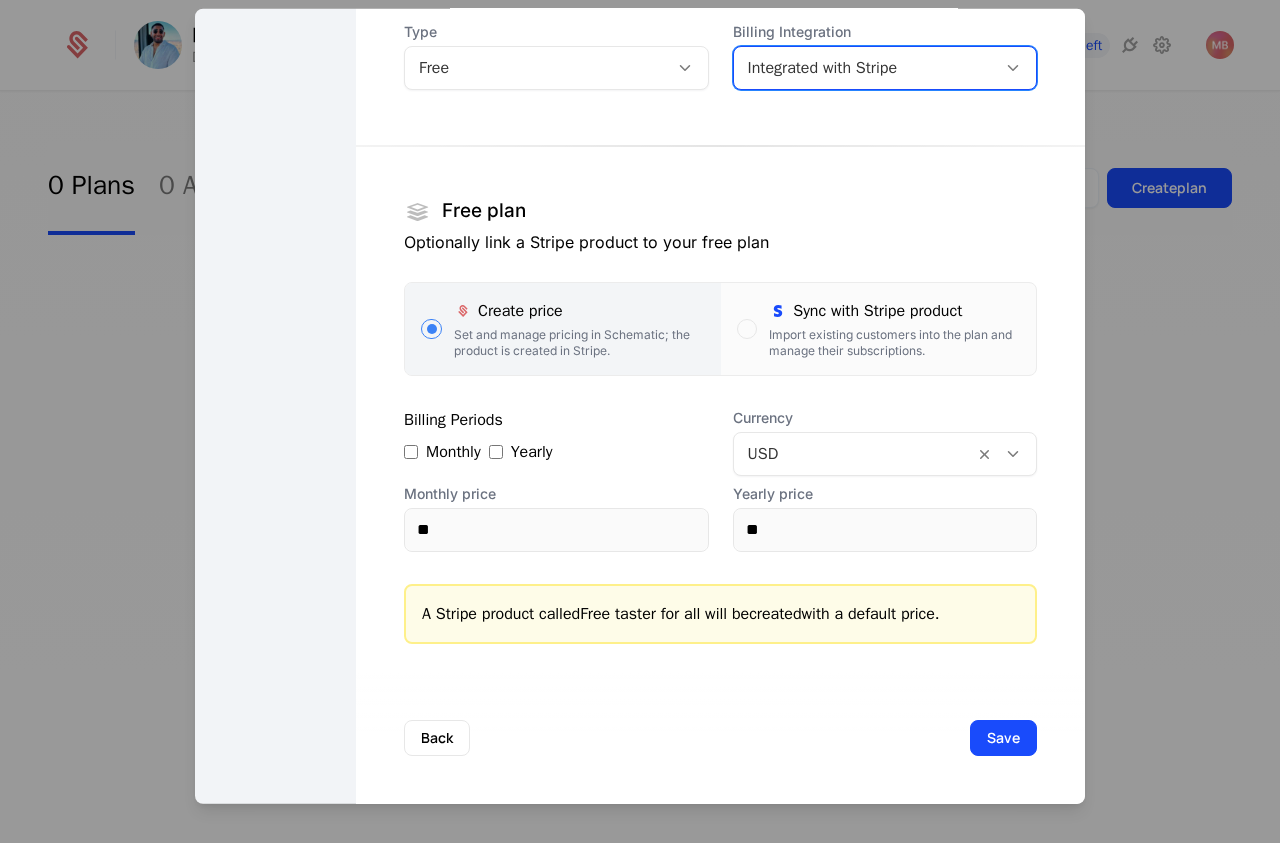 scroll, scrollTop: 0, scrollLeft: 0, axis: both 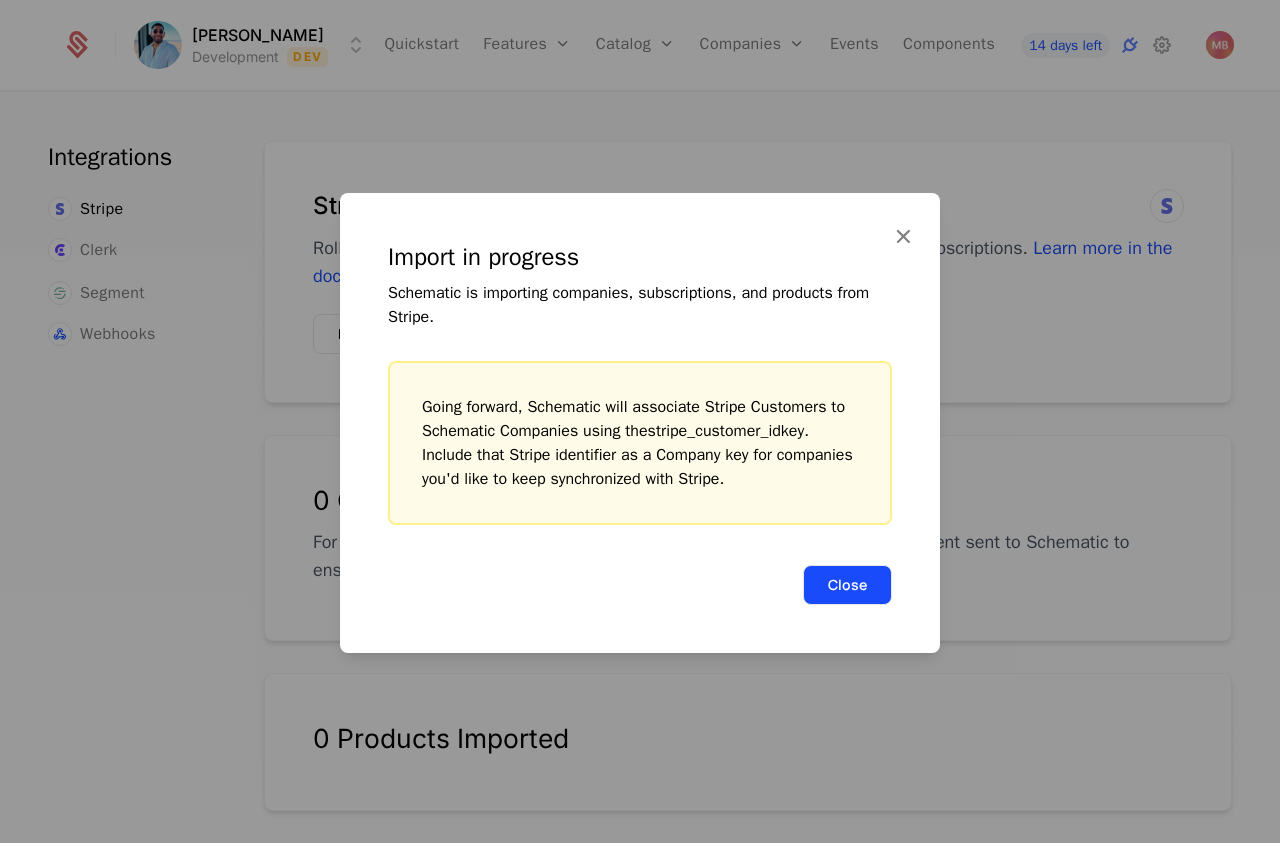 click on "Close" at bounding box center (847, 585) 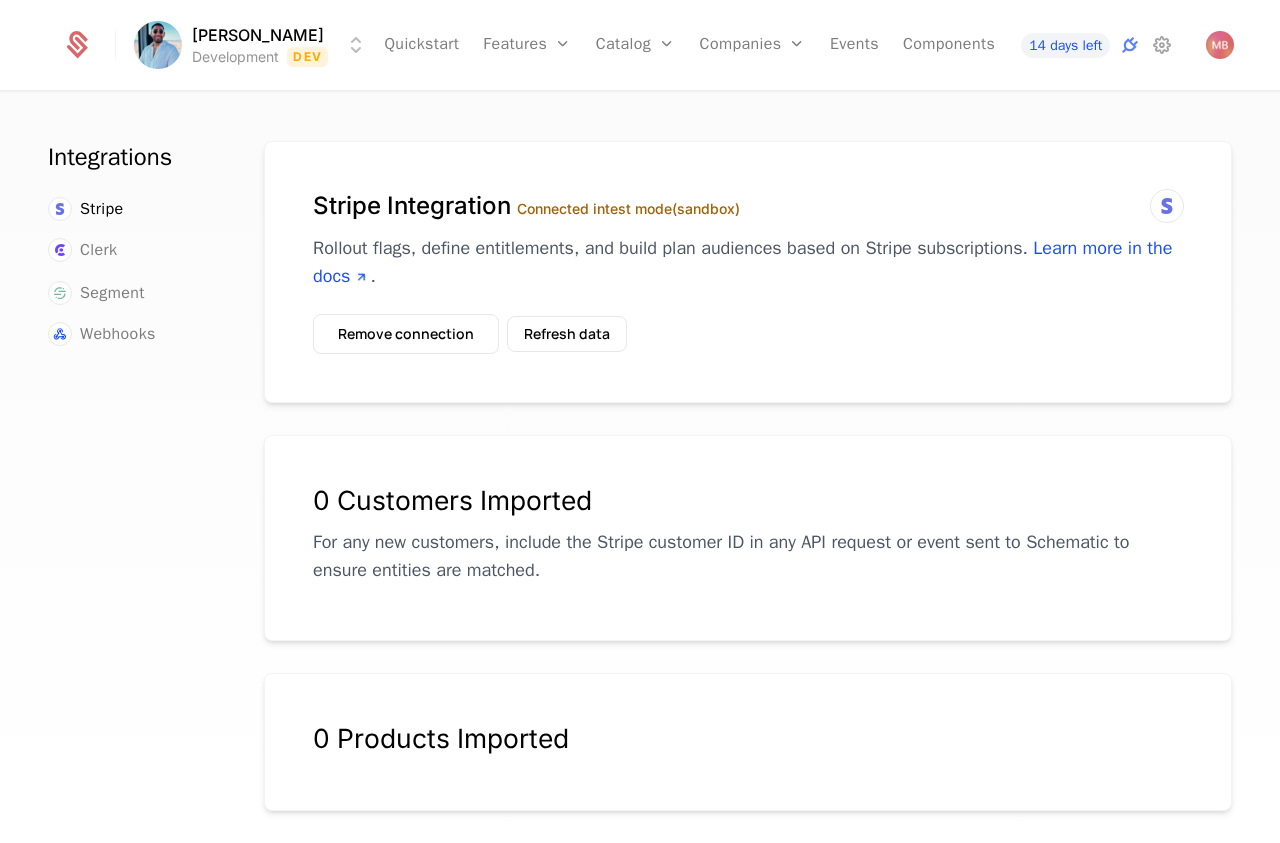 click on "Remove connection Refresh data" at bounding box center [470, 334] 